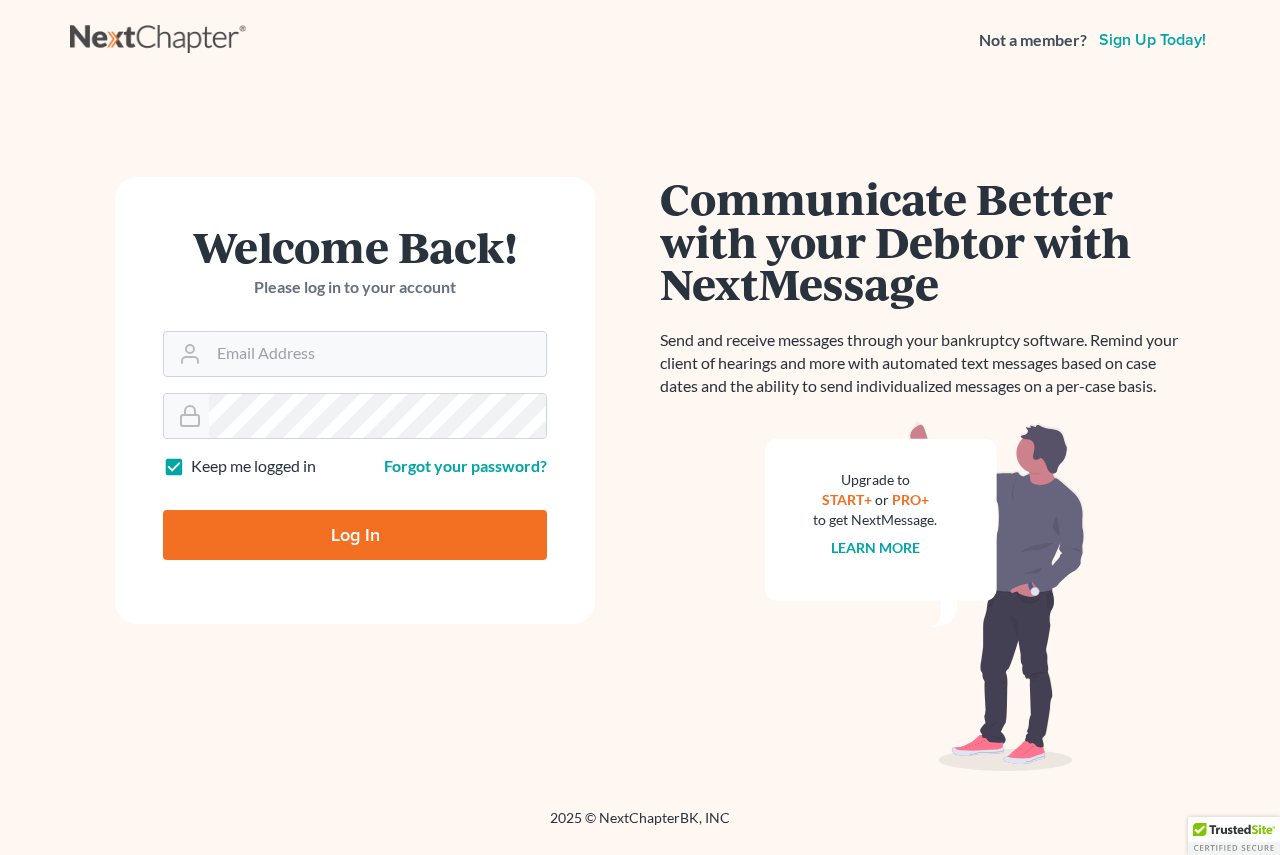 scroll, scrollTop: 0, scrollLeft: 0, axis: both 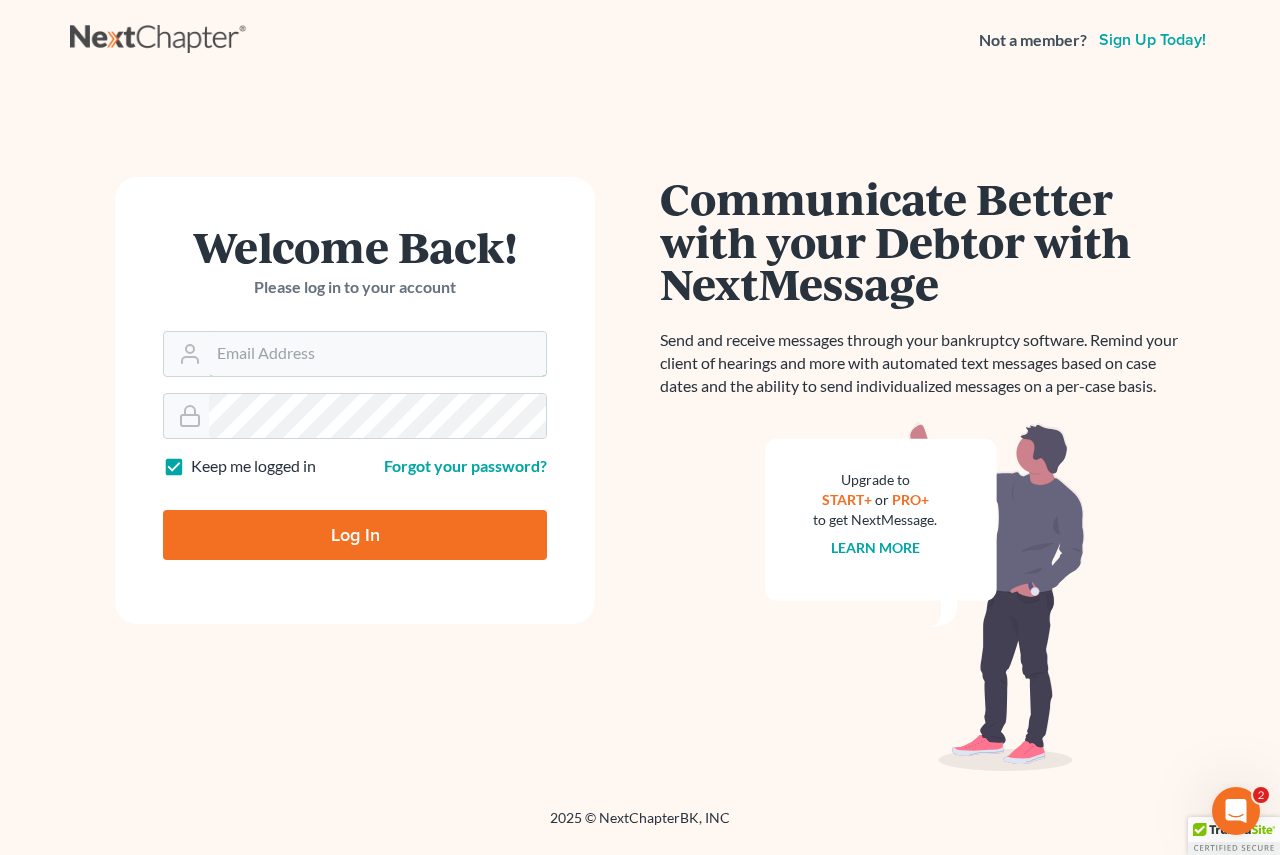 type on "[EMAIL]" 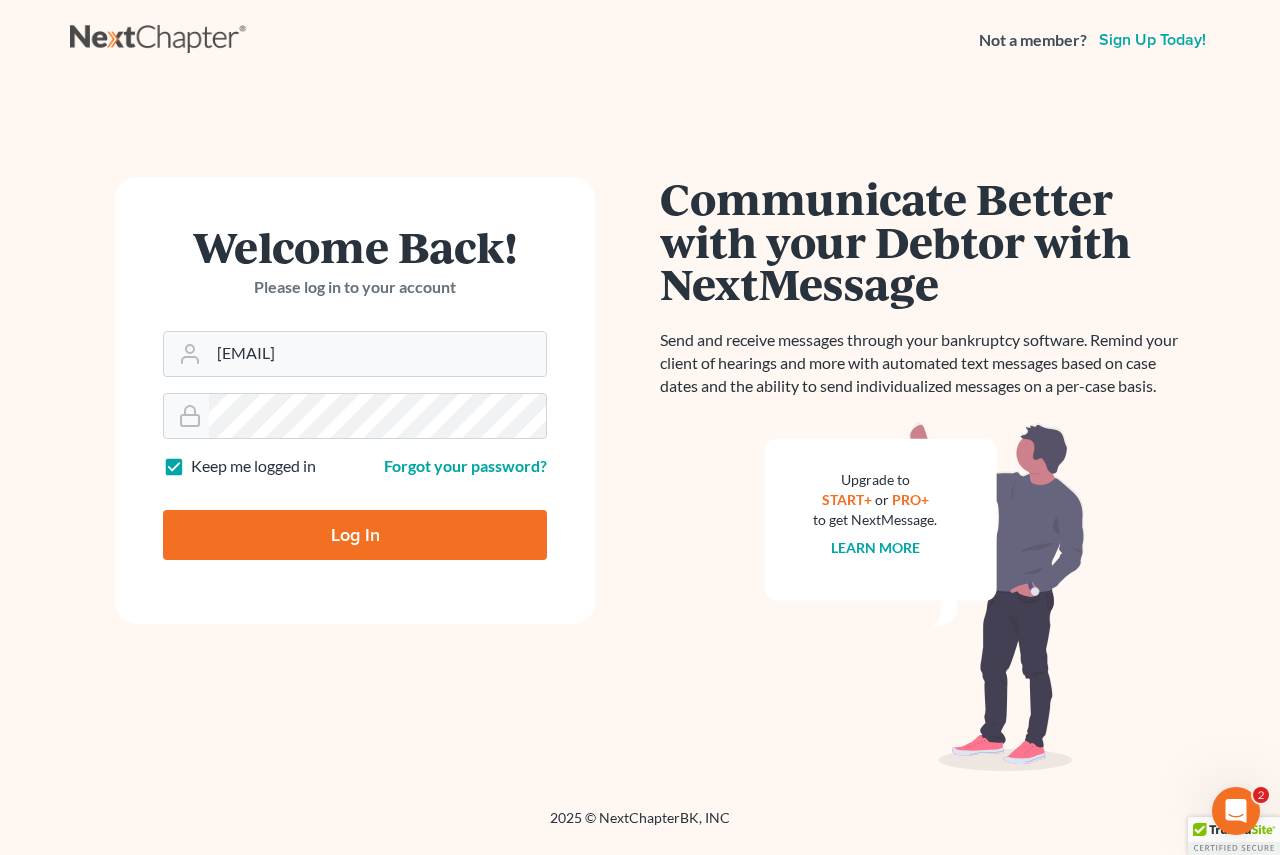 click on "Log In" at bounding box center (355, 535) 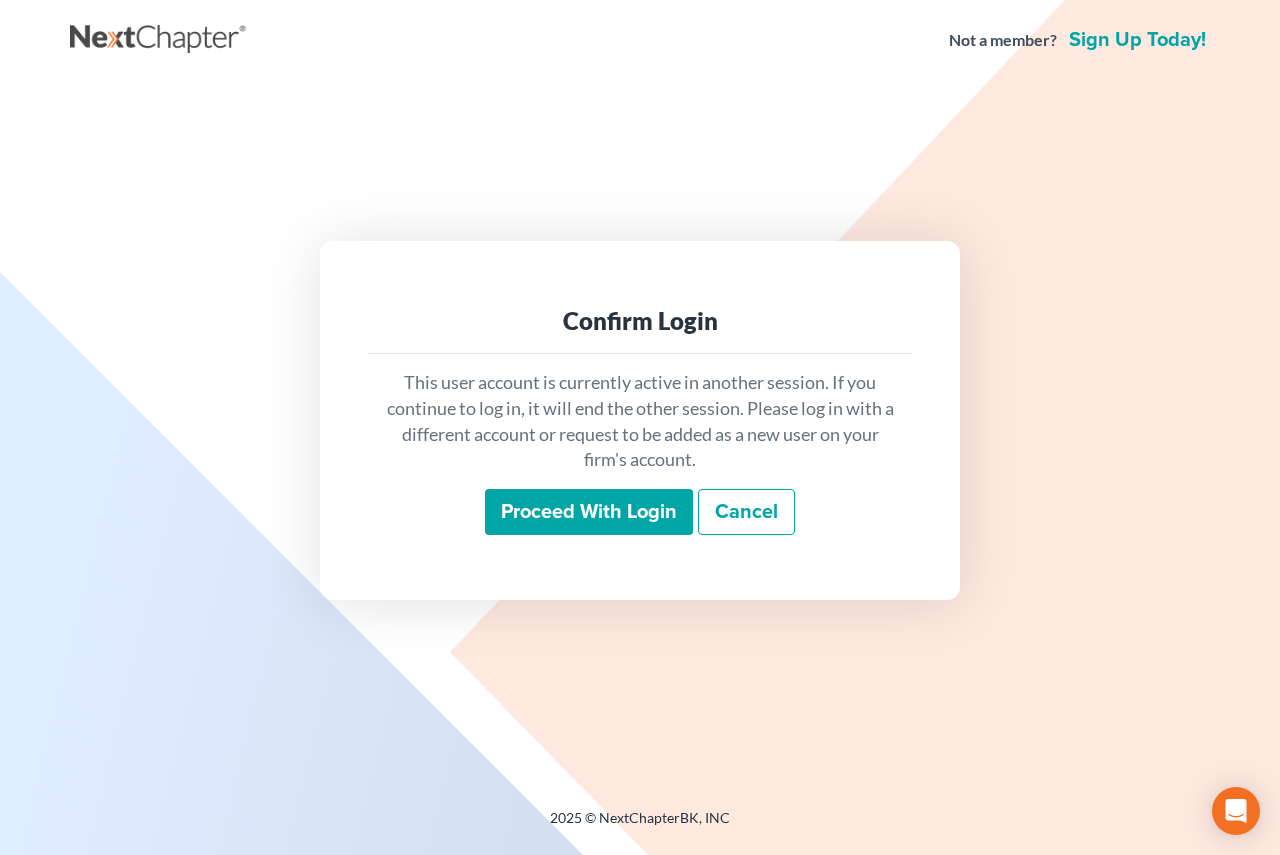 scroll, scrollTop: 0, scrollLeft: 0, axis: both 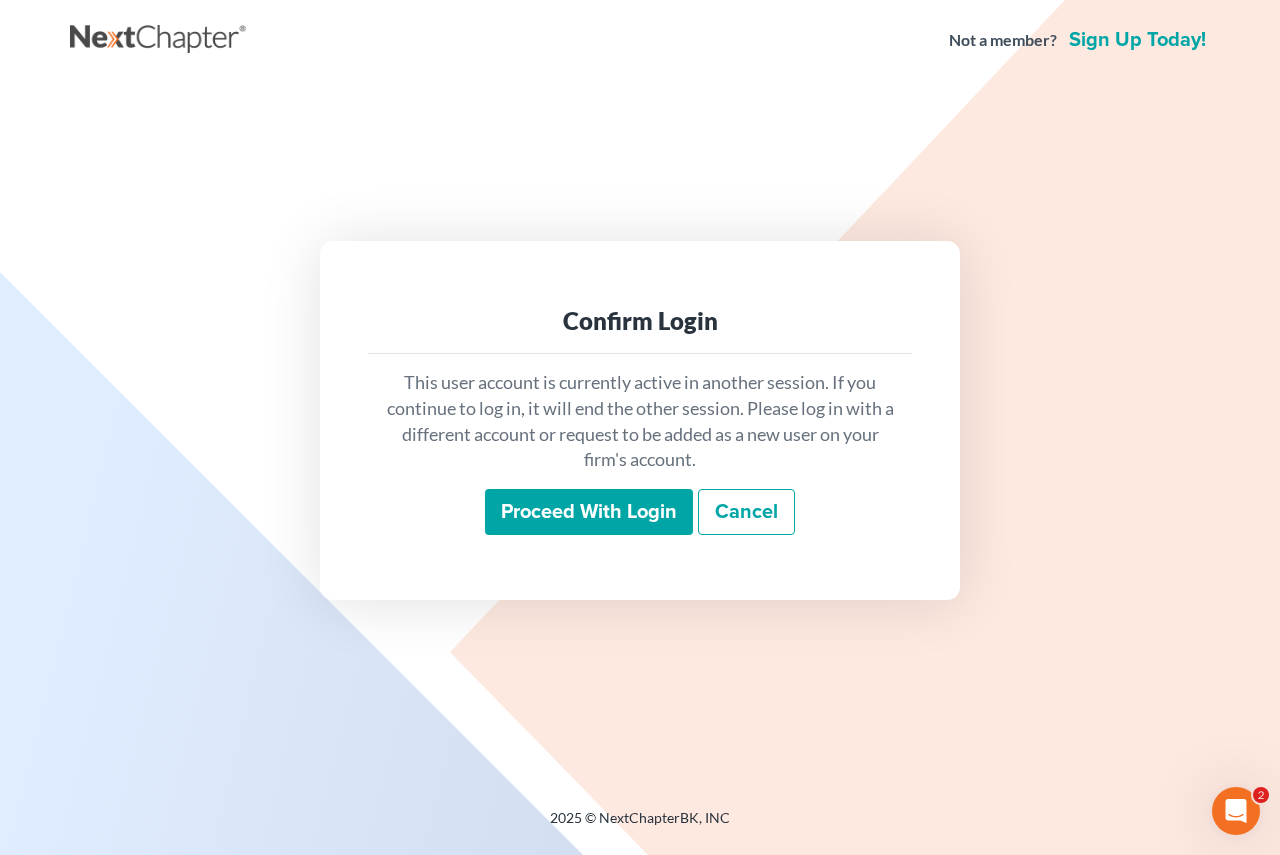 click on "Proceed with login" at bounding box center [589, 512] 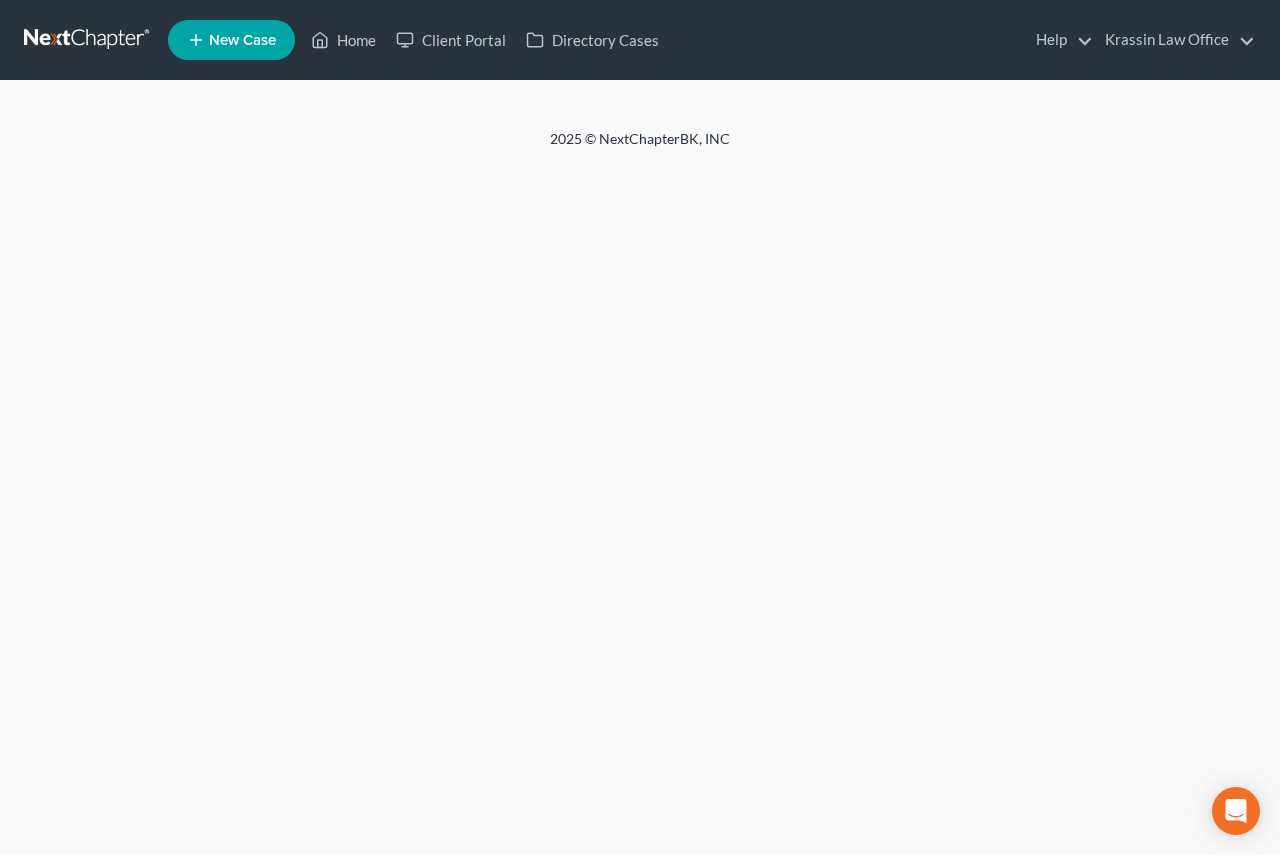 scroll, scrollTop: 0, scrollLeft: 0, axis: both 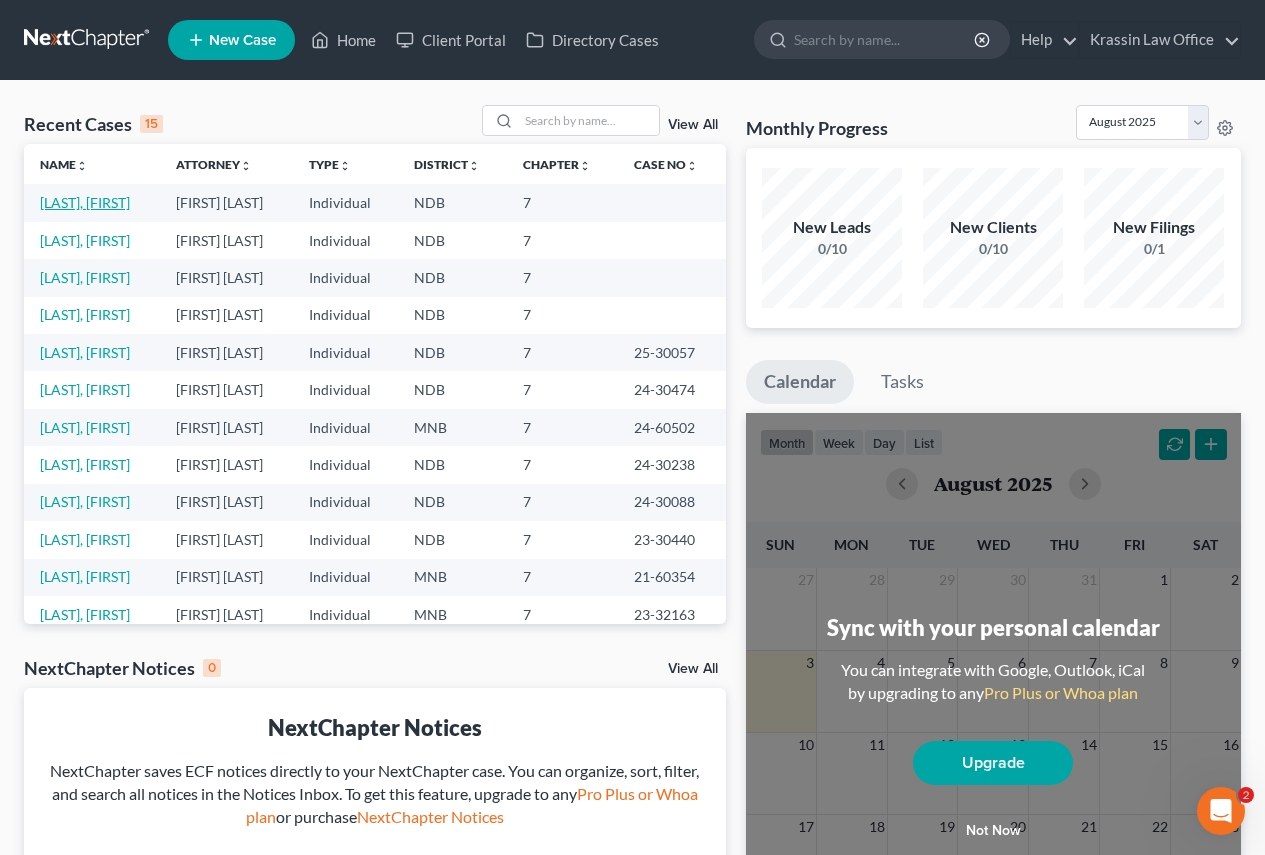 click on "Scrudato, Gina" at bounding box center (85, 202) 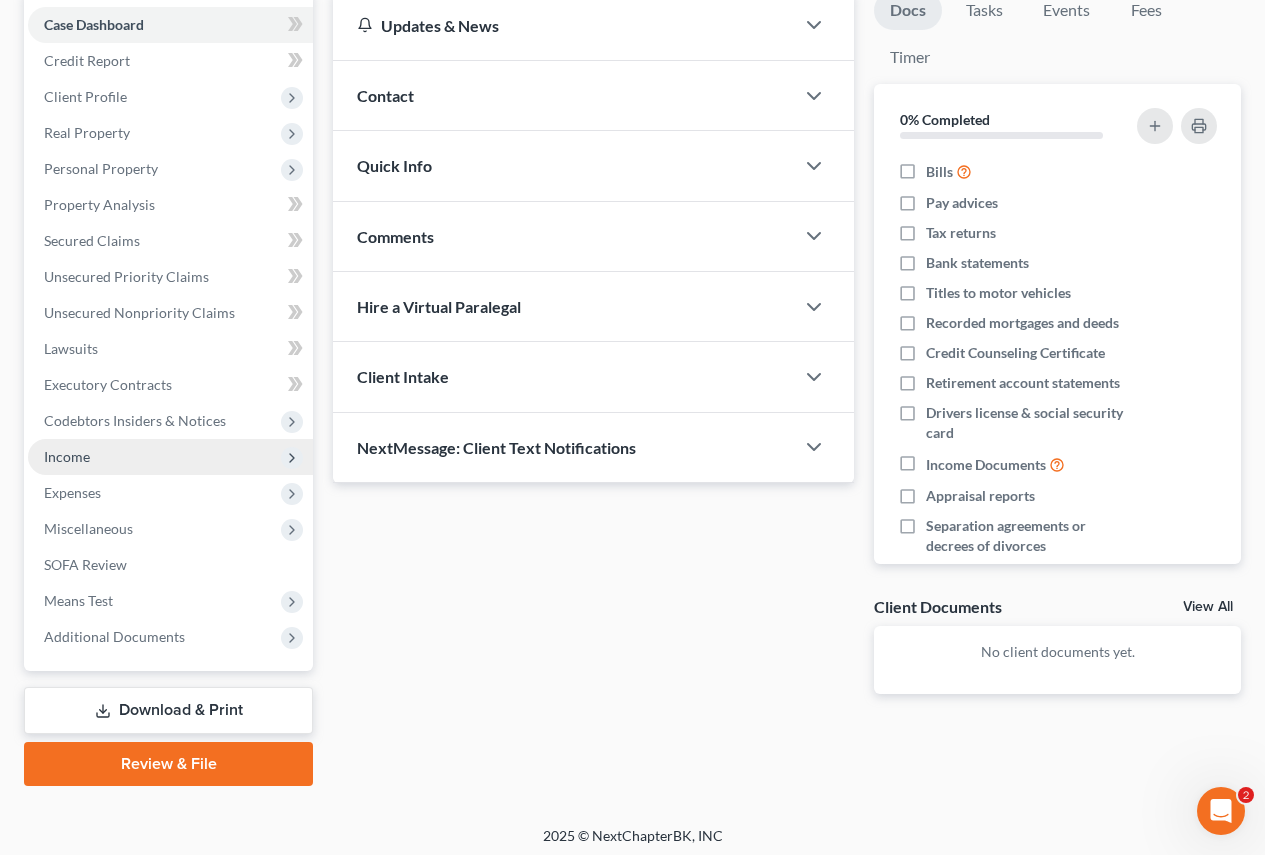 scroll, scrollTop: 208, scrollLeft: 0, axis: vertical 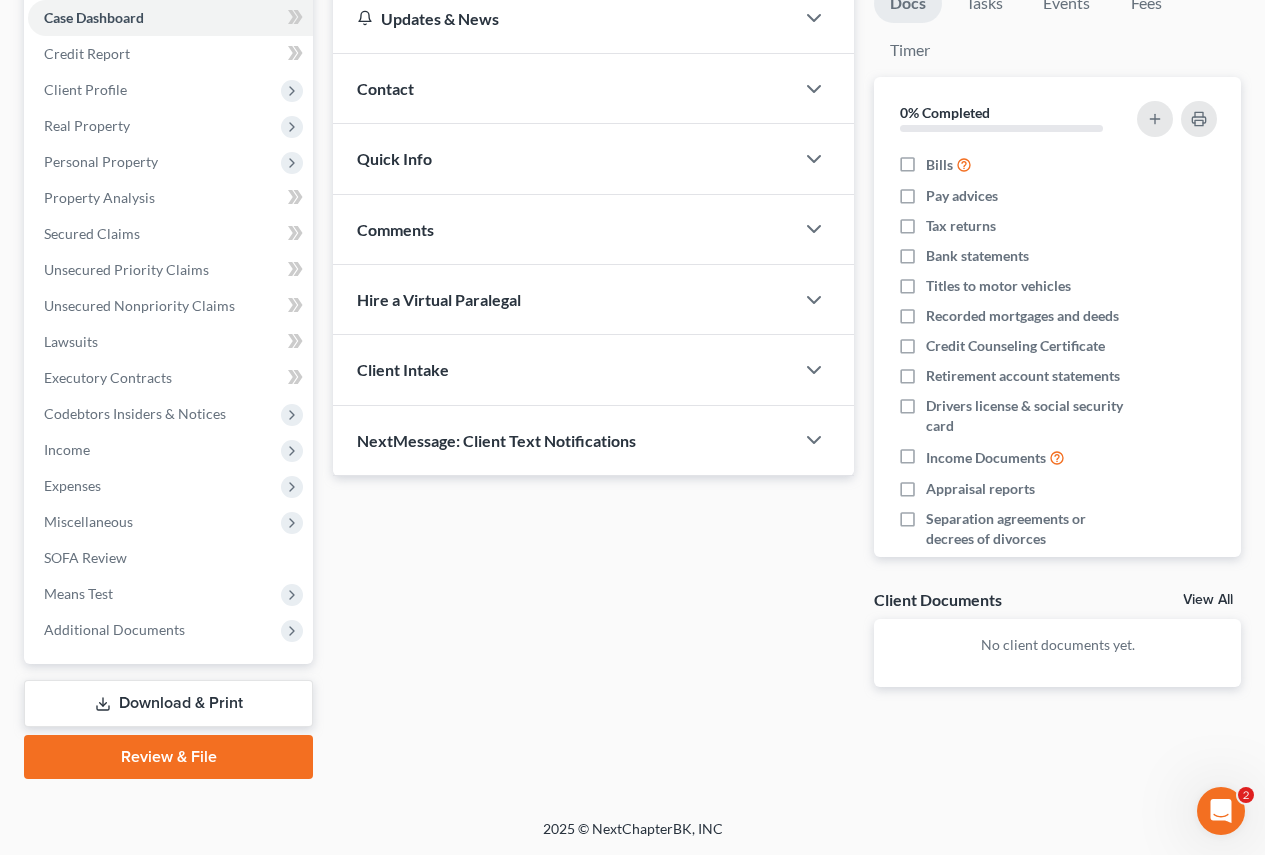 click on "Review & File" at bounding box center (168, 757) 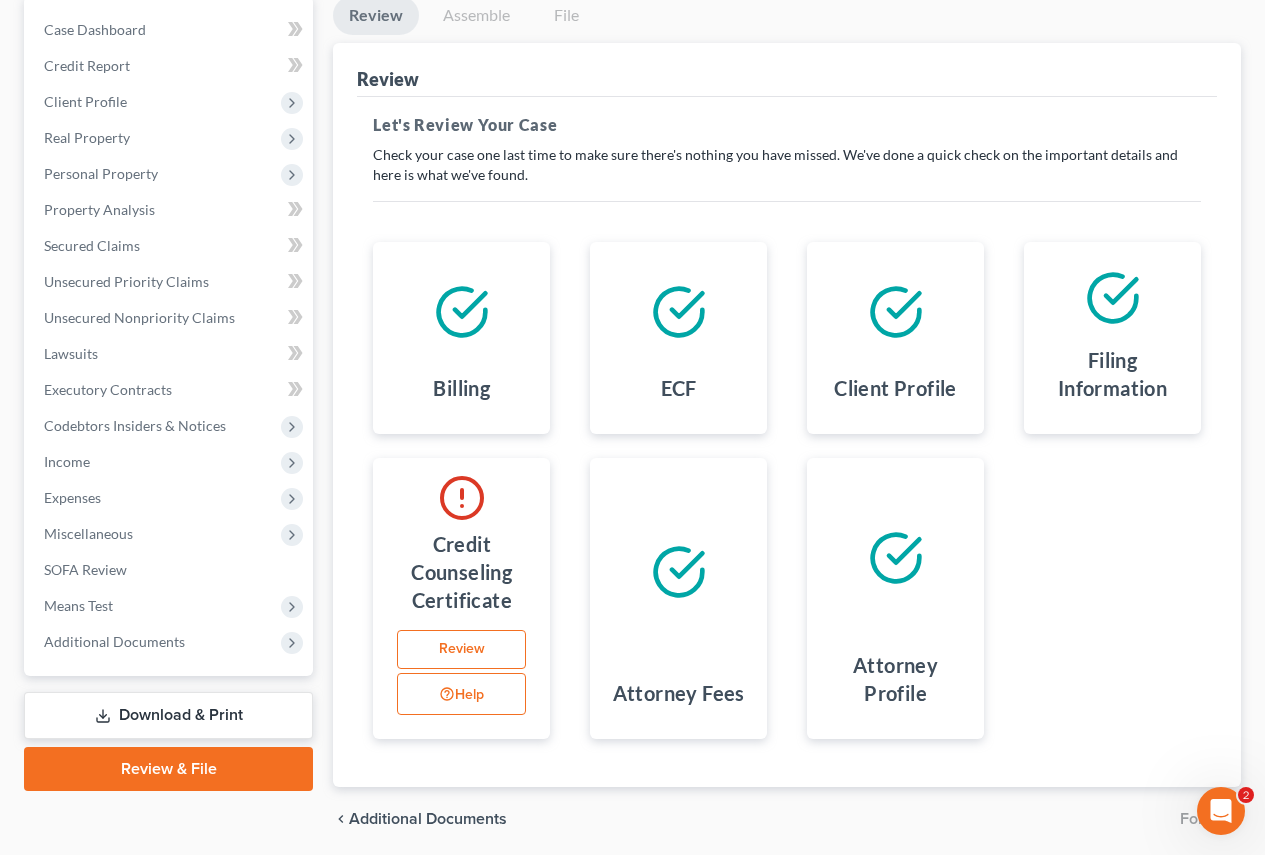 scroll, scrollTop: 200, scrollLeft: 0, axis: vertical 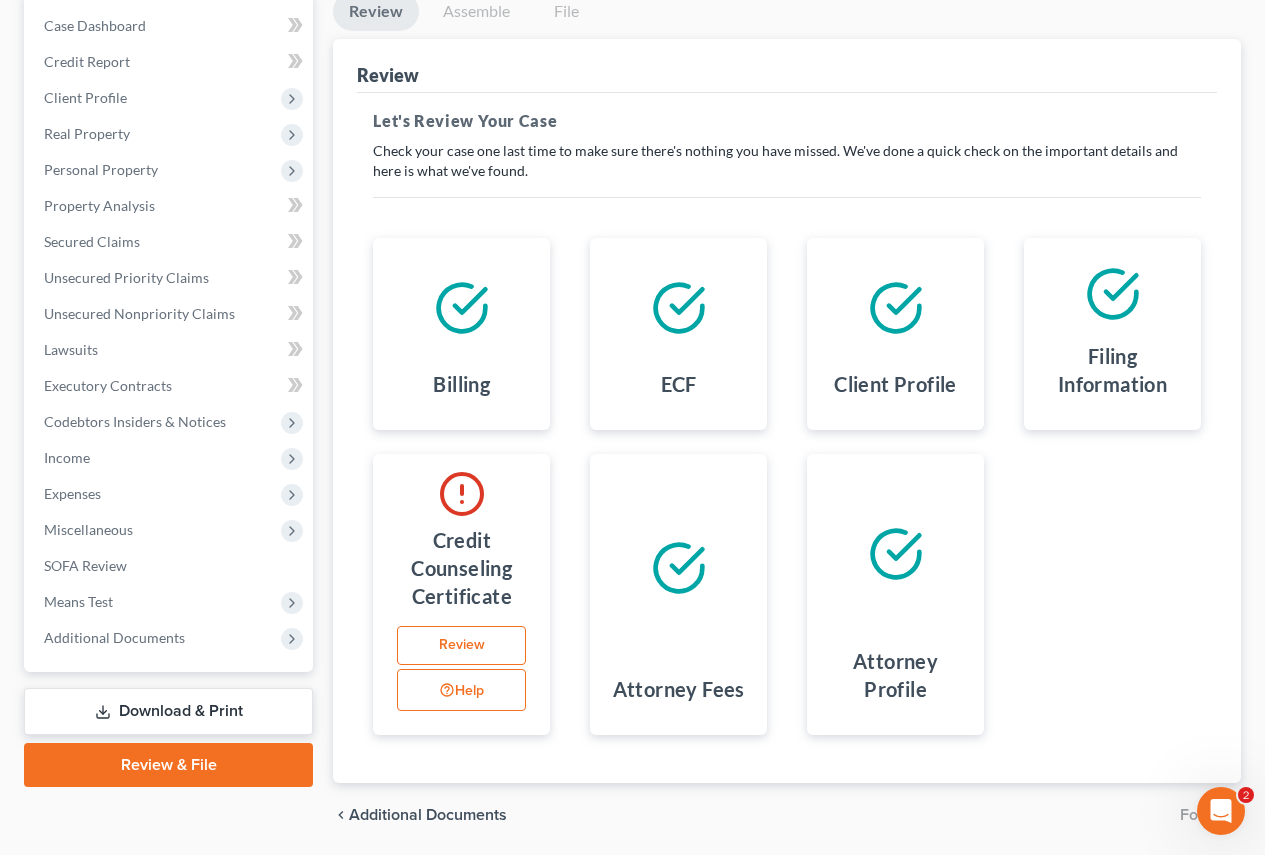 click on "Review" at bounding box center (461, 646) 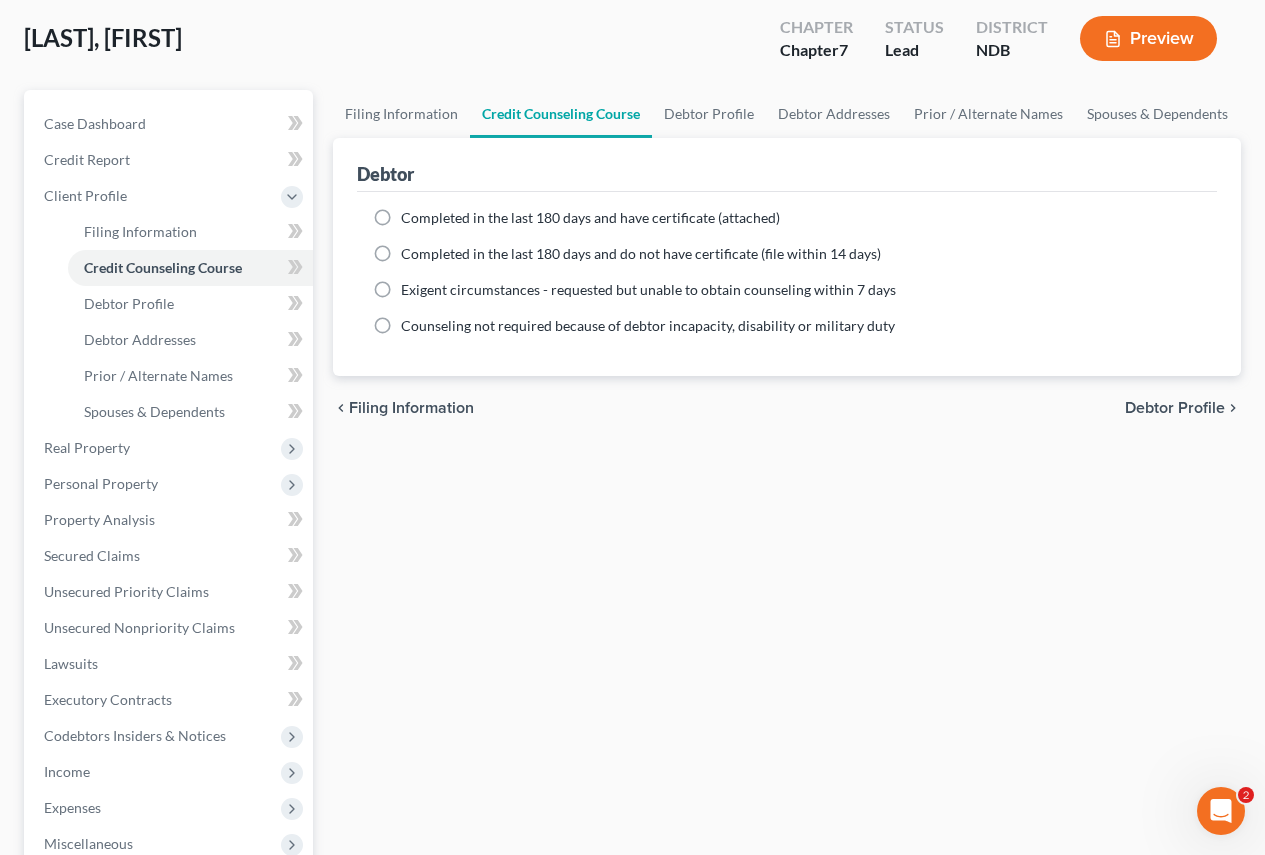 scroll, scrollTop: 0, scrollLeft: 0, axis: both 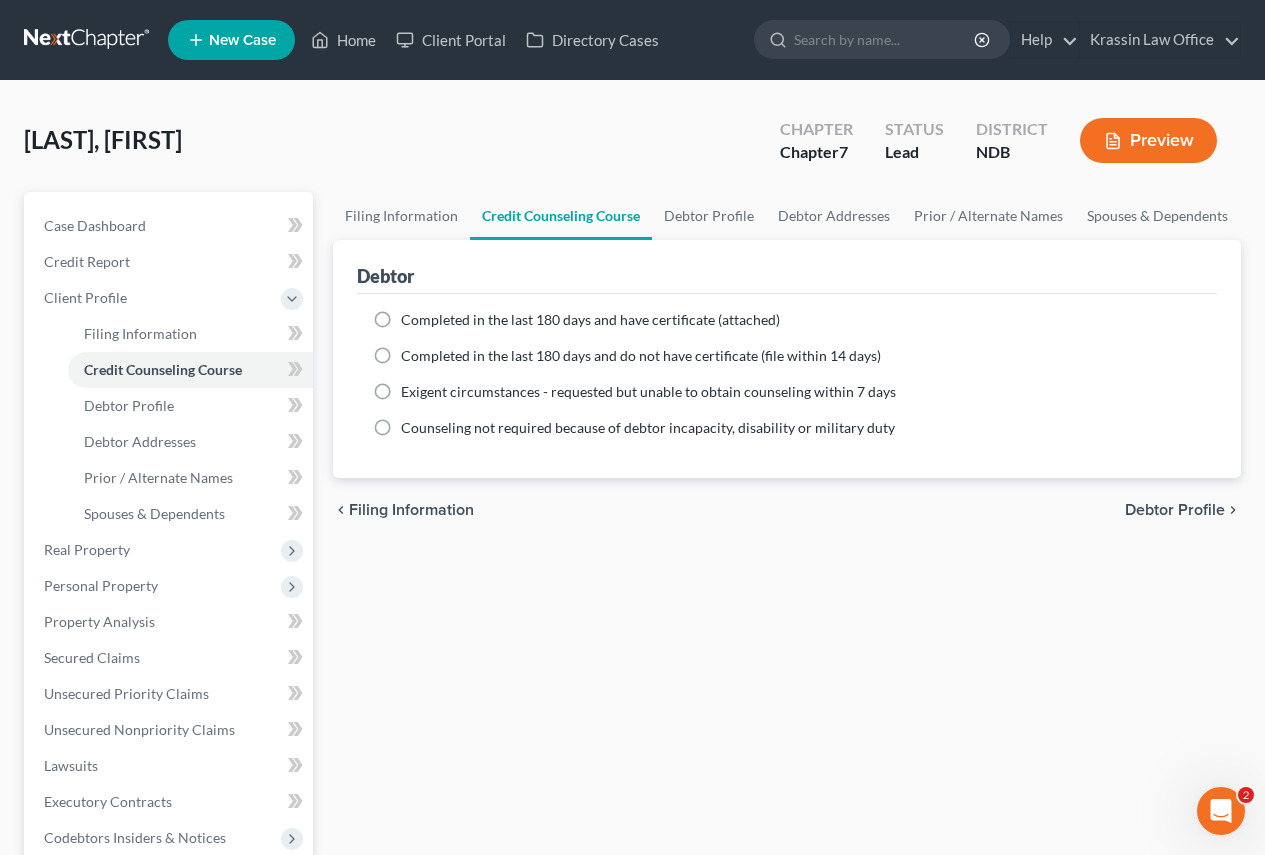 click on "Exigent circumstances - requested but unable to obtain counseling within 7 days" at bounding box center (648, 392) 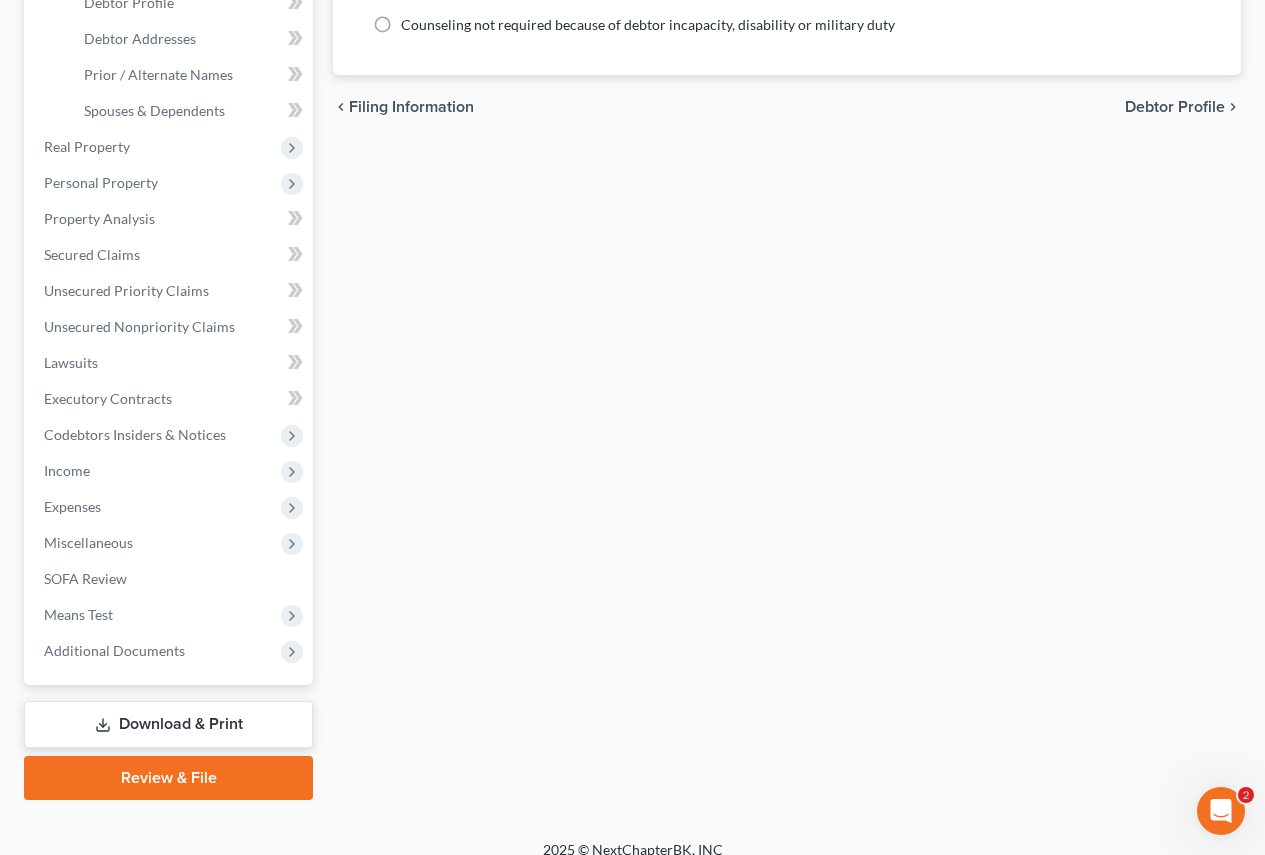 scroll, scrollTop: 424, scrollLeft: 0, axis: vertical 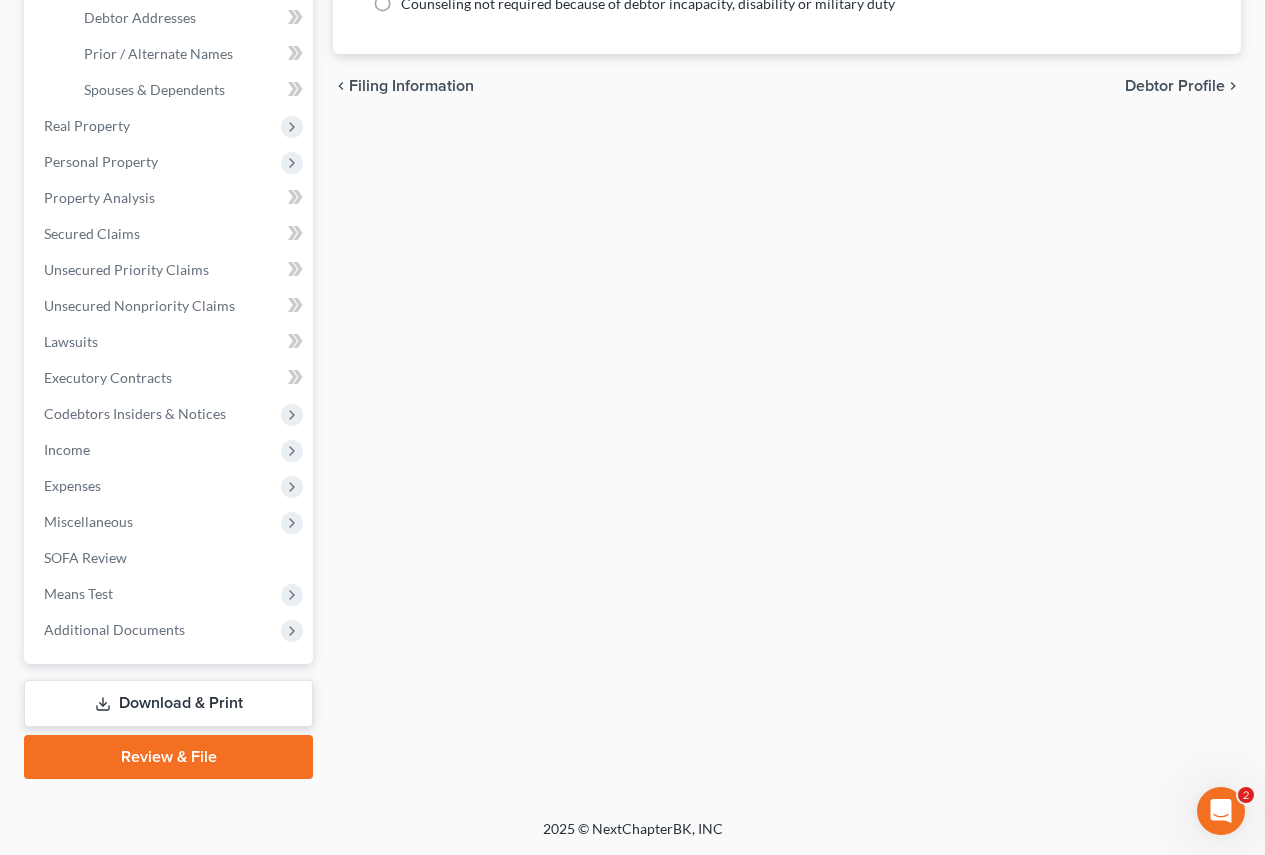 click on "Review & File" at bounding box center [168, 757] 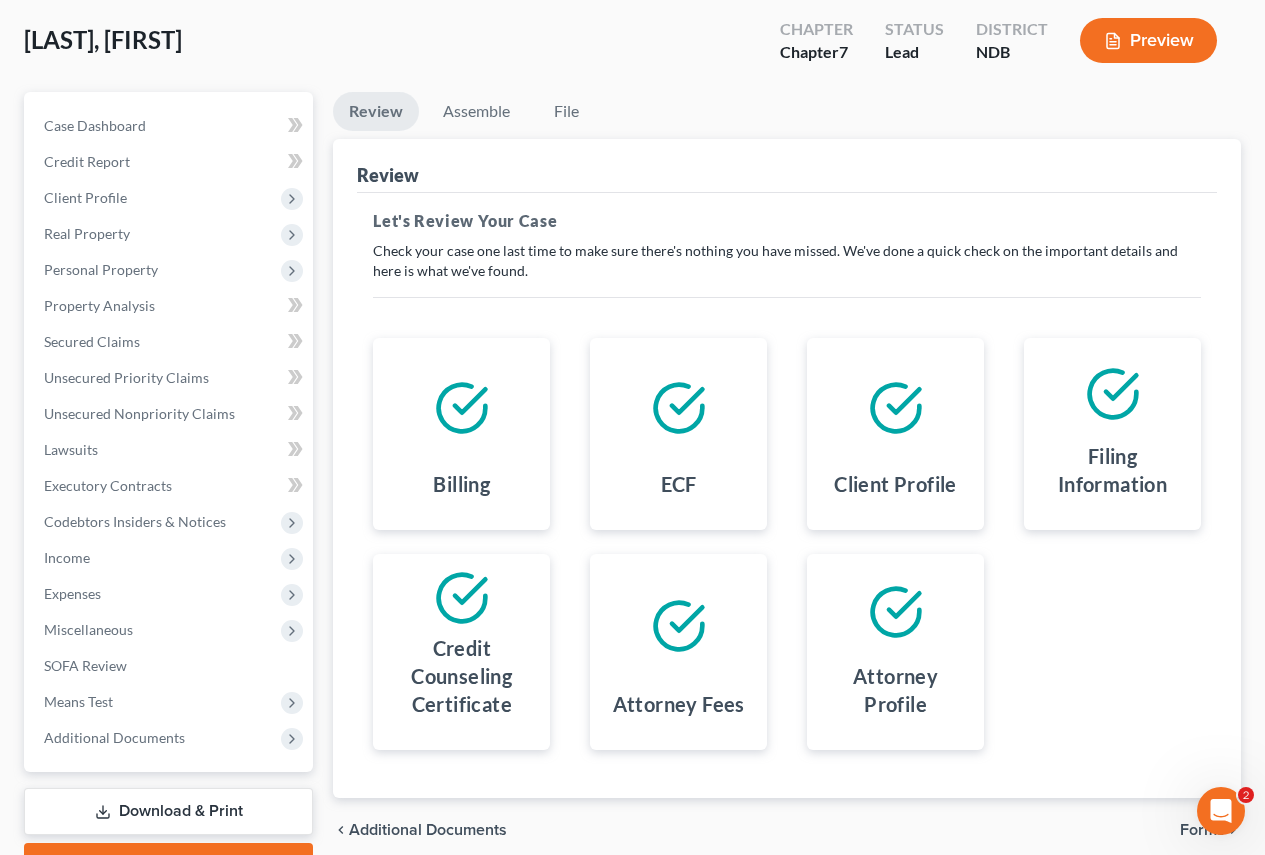 scroll, scrollTop: 0, scrollLeft: 0, axis: both 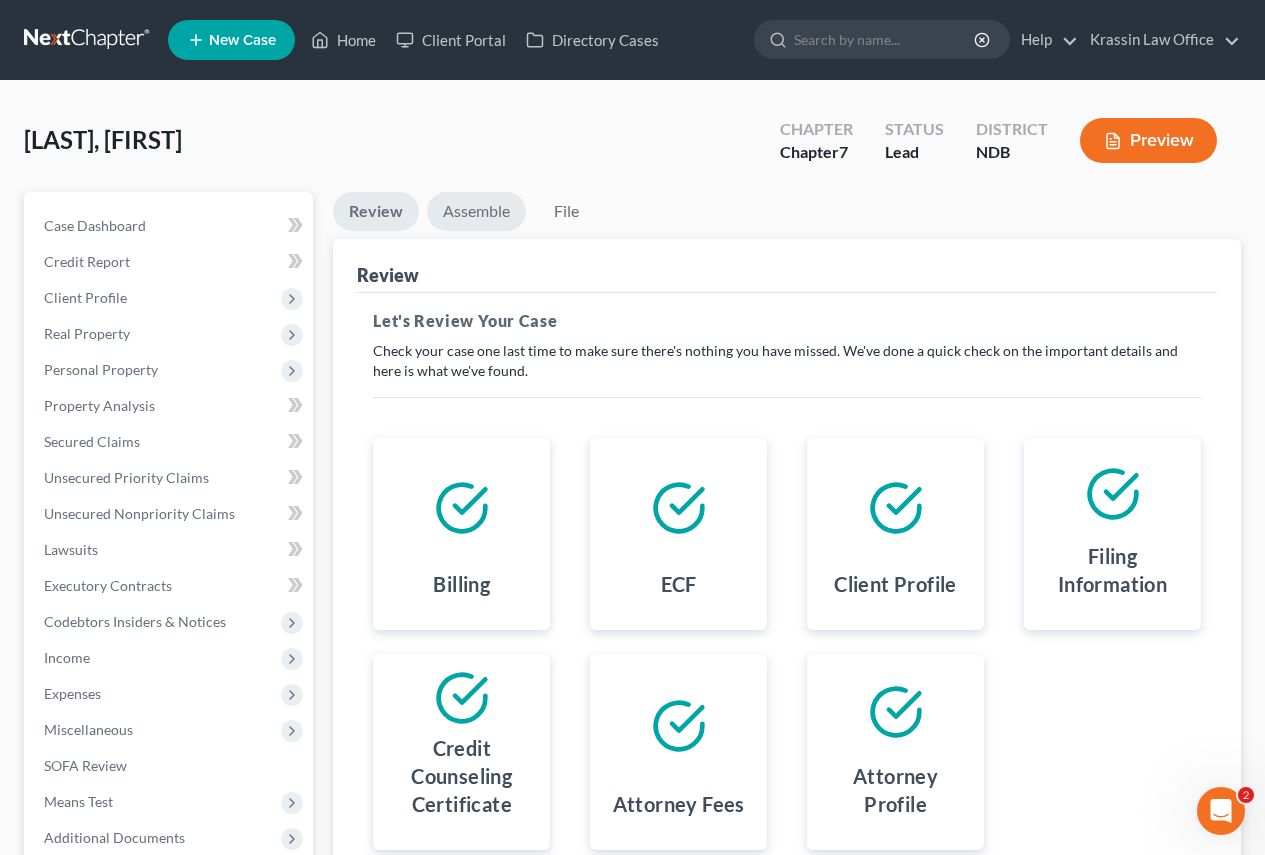 click on "Assemble" at bounding box center [476, 211] 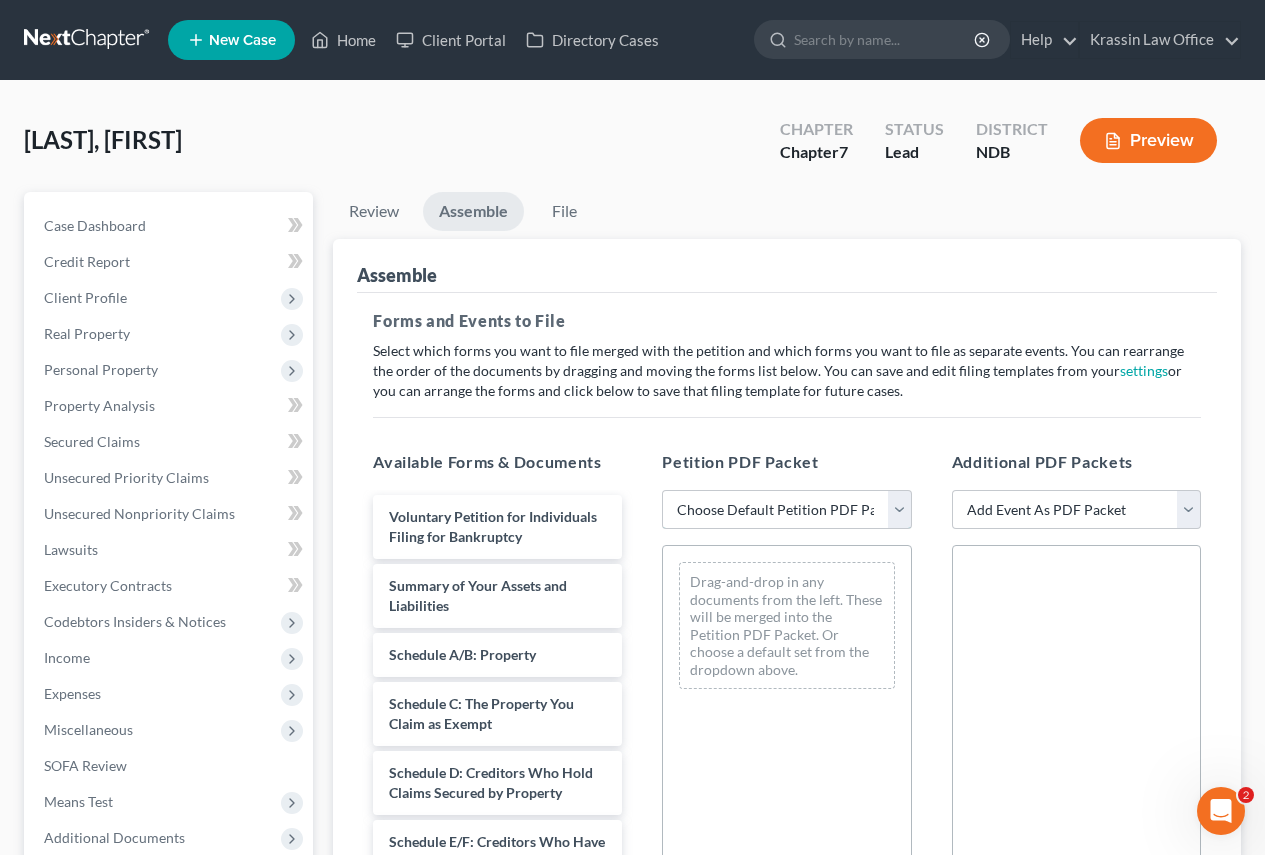 click on "Choose Default Petition PDF Packet Complete Bankruptcy Petition (all forms and schedules) Emergency Filing (Voluntary Petition and Creditor List Only)" at bounding box center (786, 510) 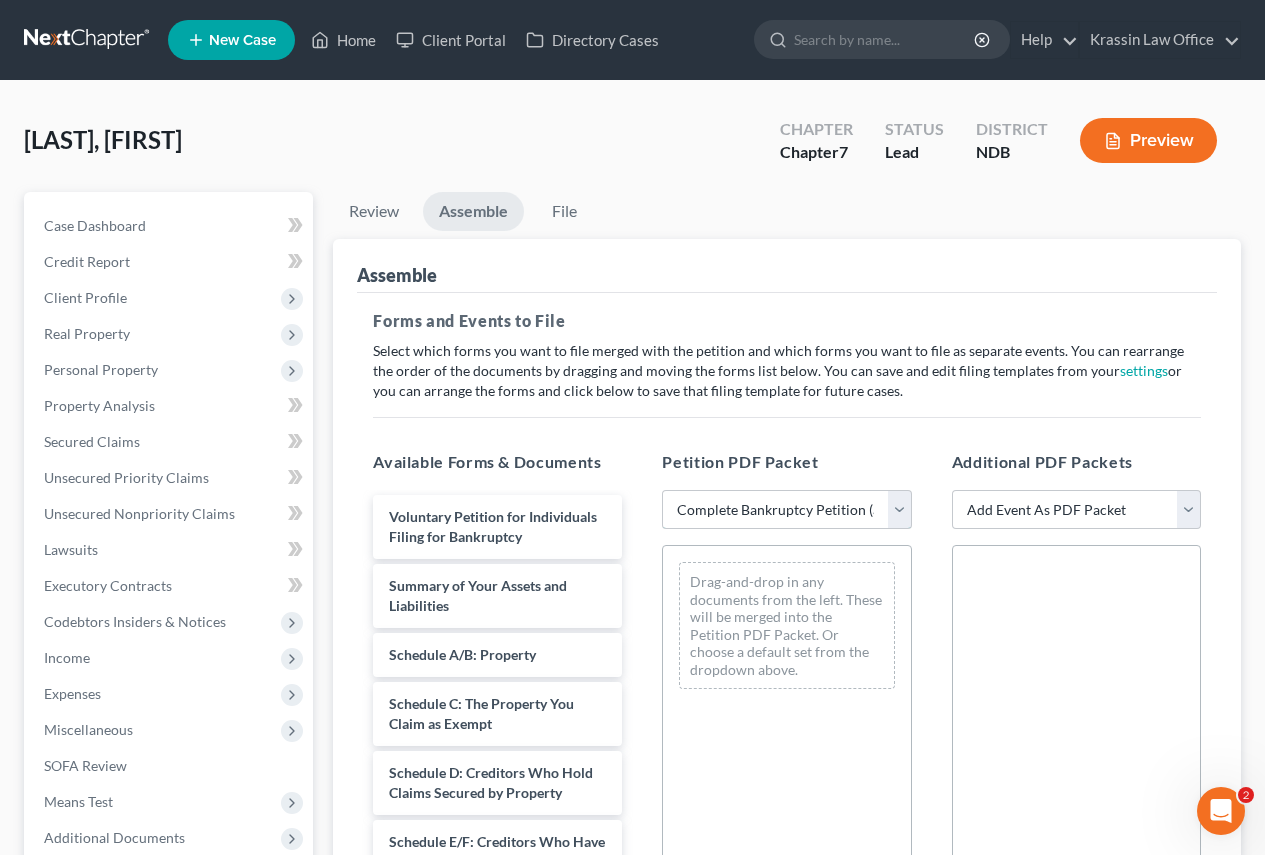 click on "Choose Default Petition PDF Packet Complete Bankruptcy Petition (all forms and schedules) Emergency Filing (Voluntary Petition and Creditor List Only)" at bounding box center [786, 510] 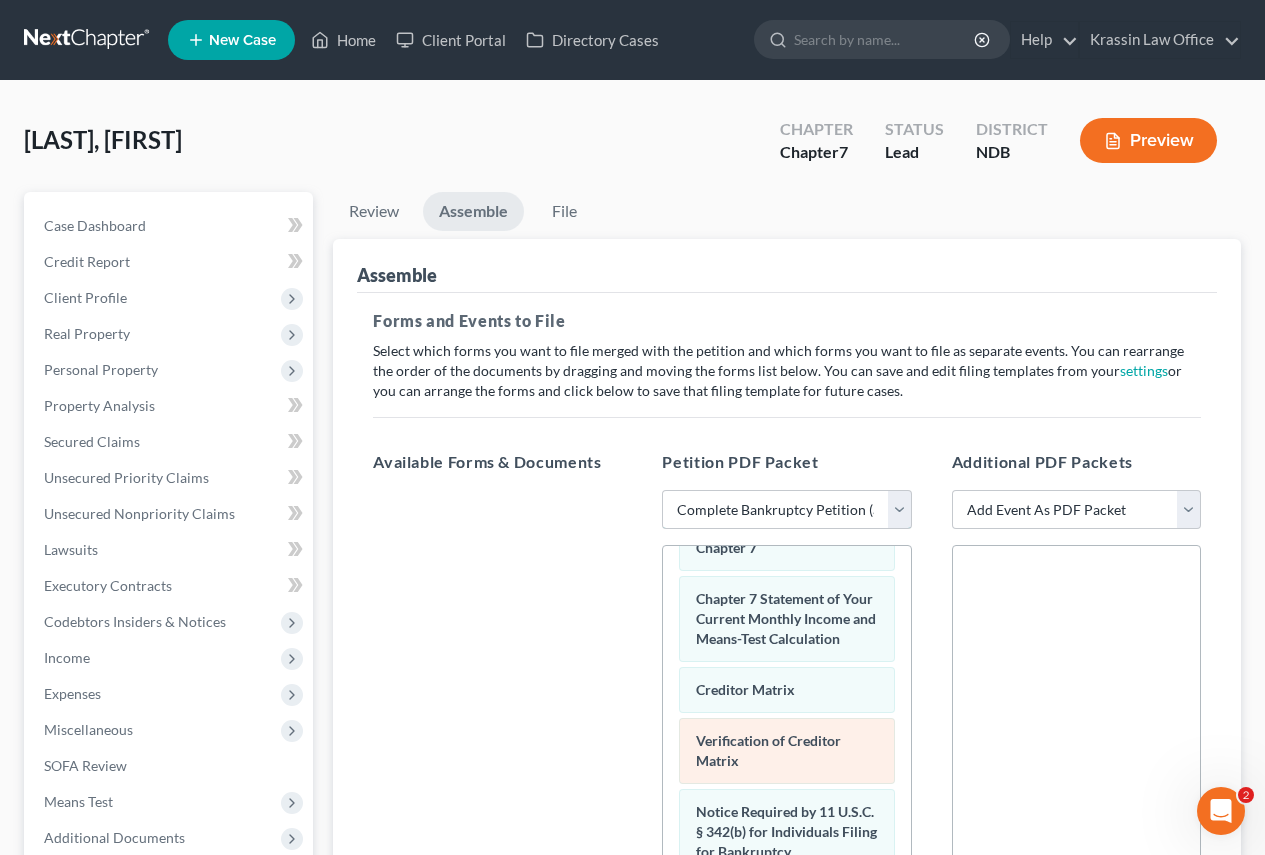 scroll, scrollTop: 1049, scrollLeft: 0, axis: vertical 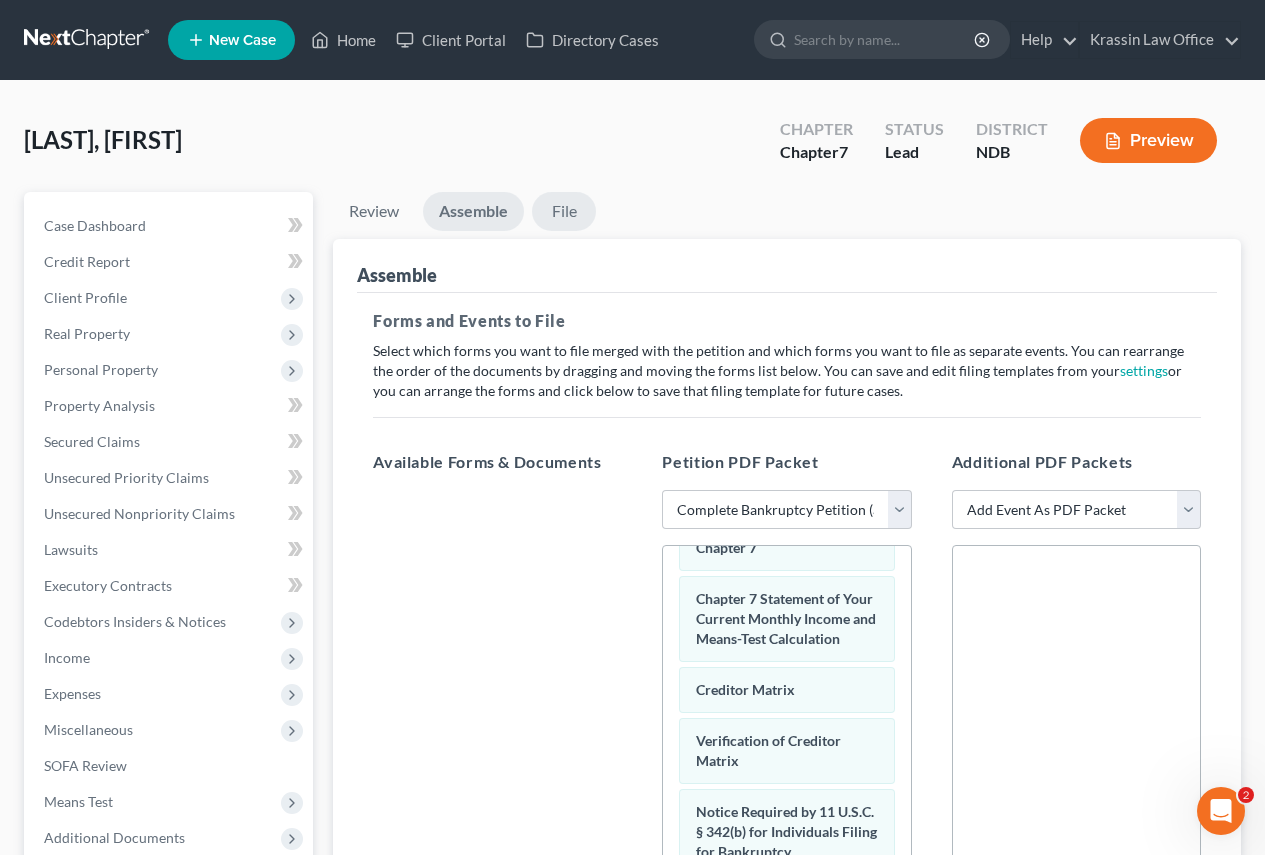 click on "File" at bounding box center [564, 211] 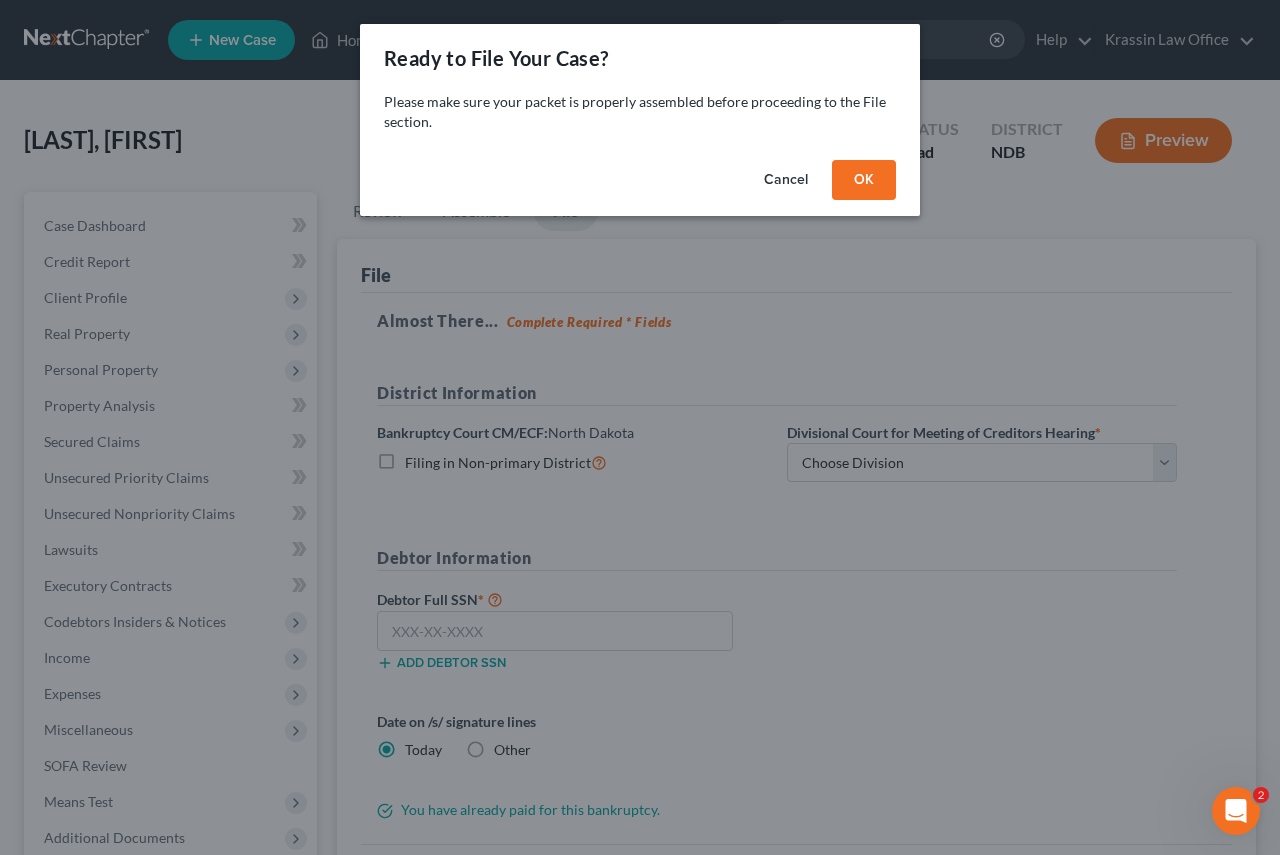 click on "OK" at bounding box center (864, 180) 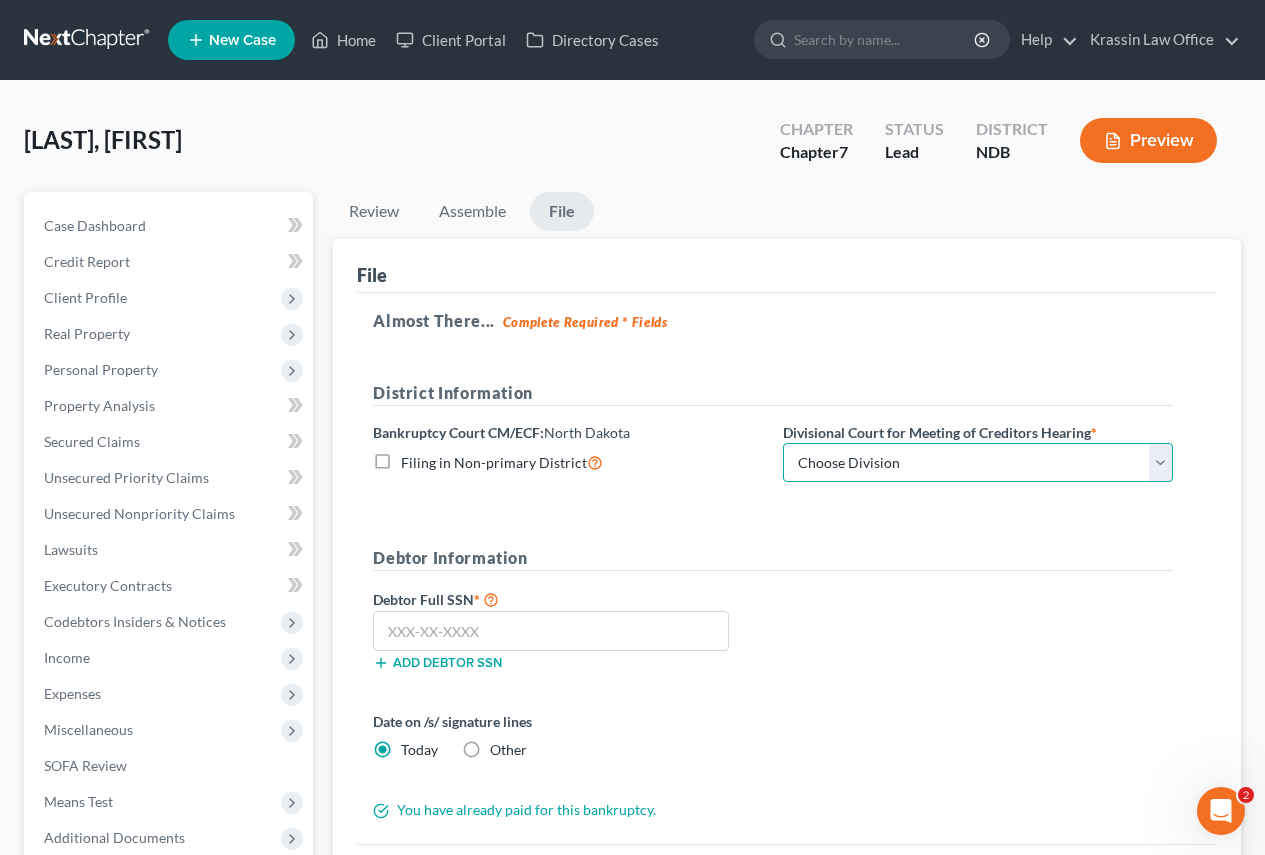 click on "Choose Division Fargo" at bounding box center [978, 463] 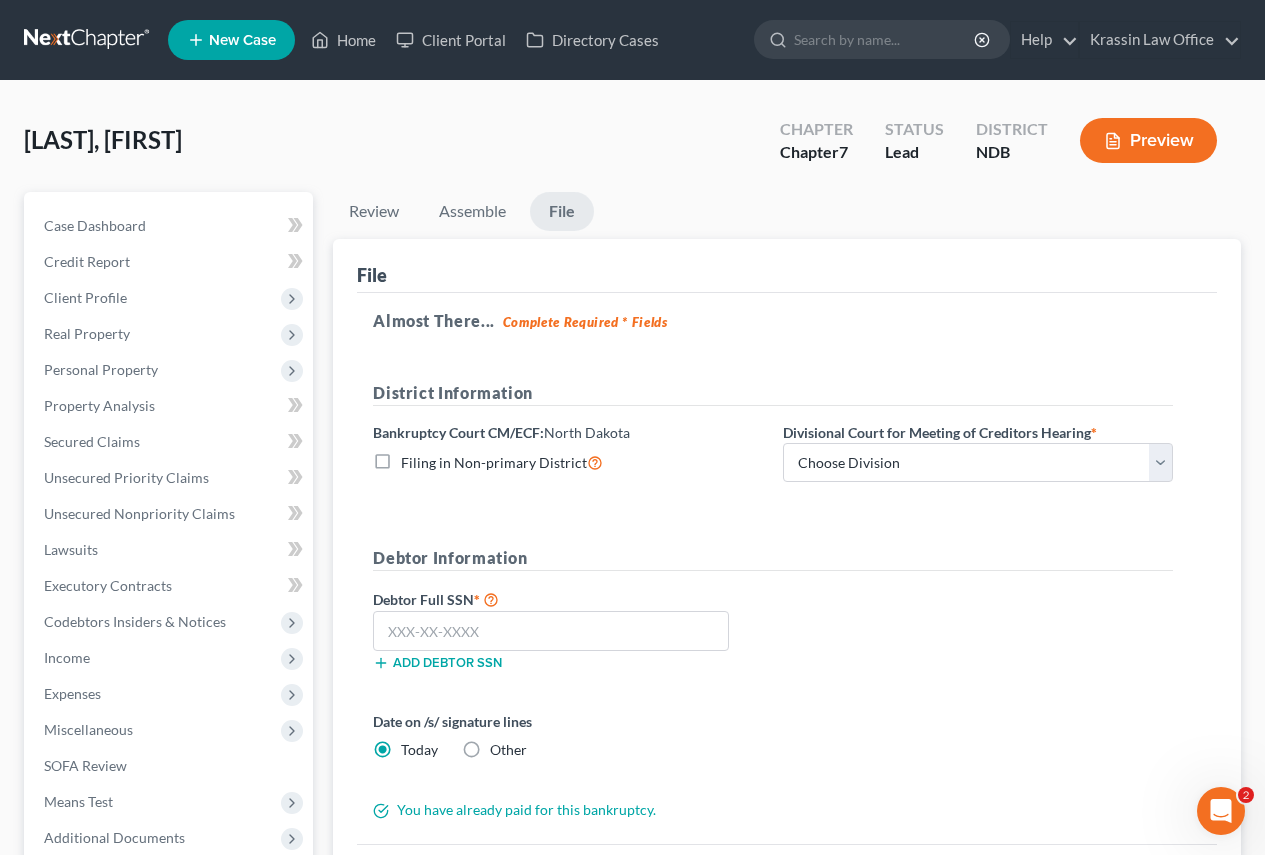 click on "Filing in Non-primary District" at bounding box center [568, 462] 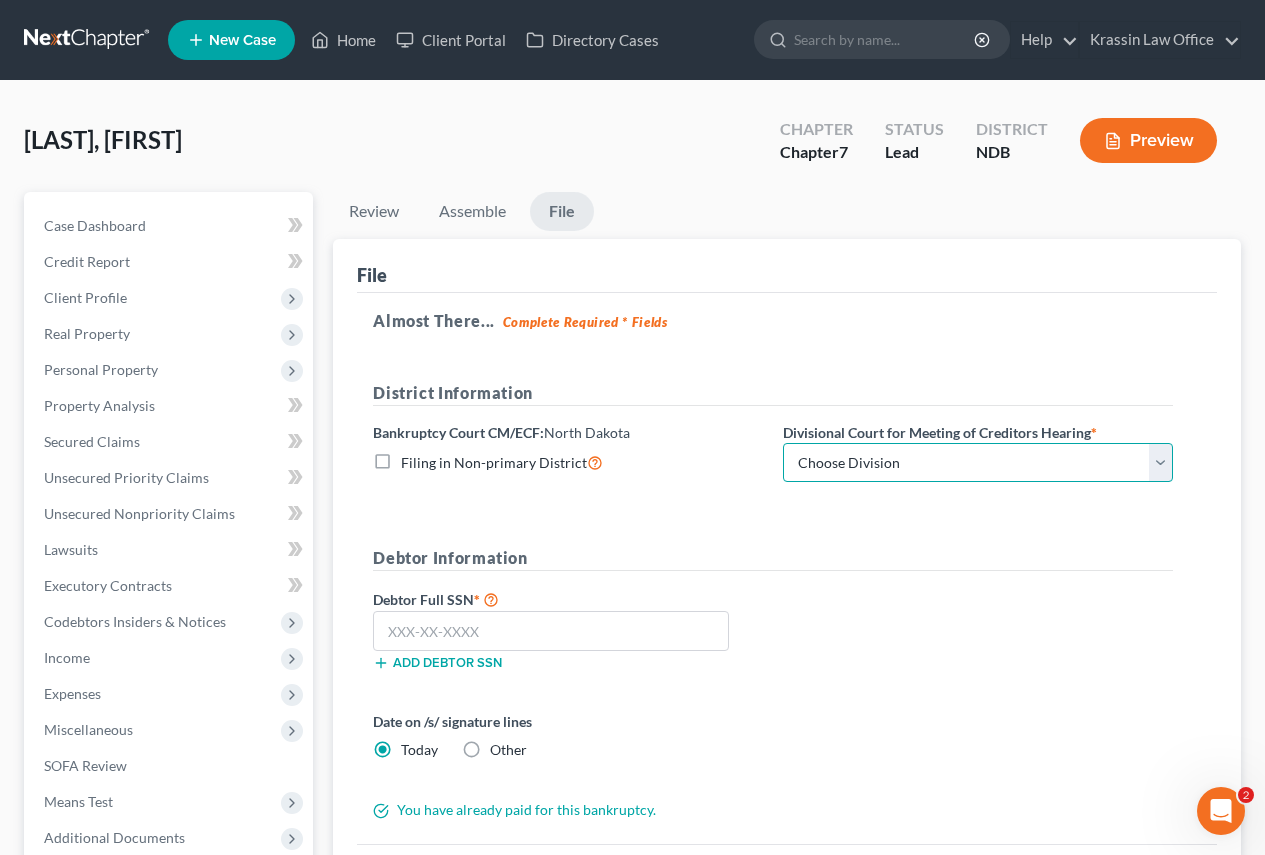 click on "Choose Division Fargo" at bounding box center (978, 463) 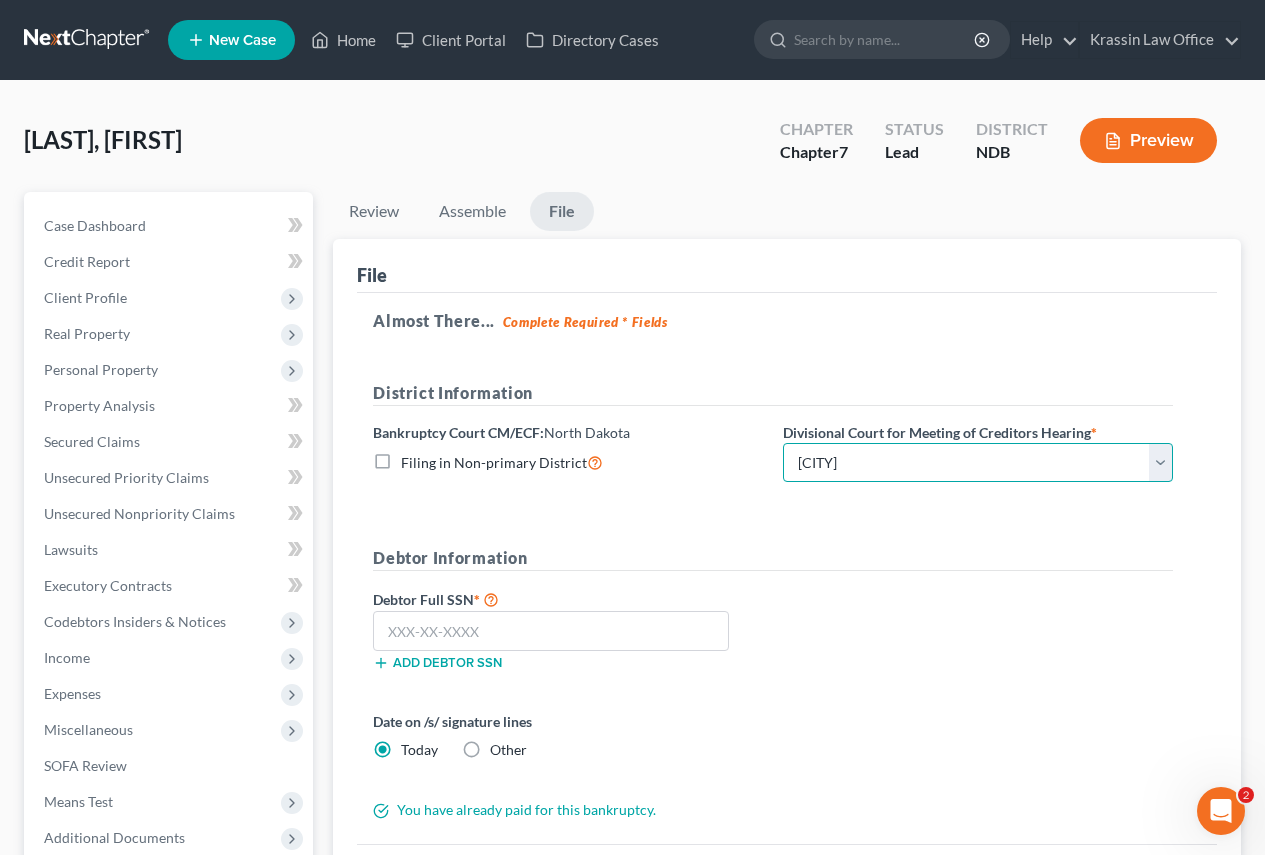 click on "Choose Division Fargo" at bounding box center (978, 463) 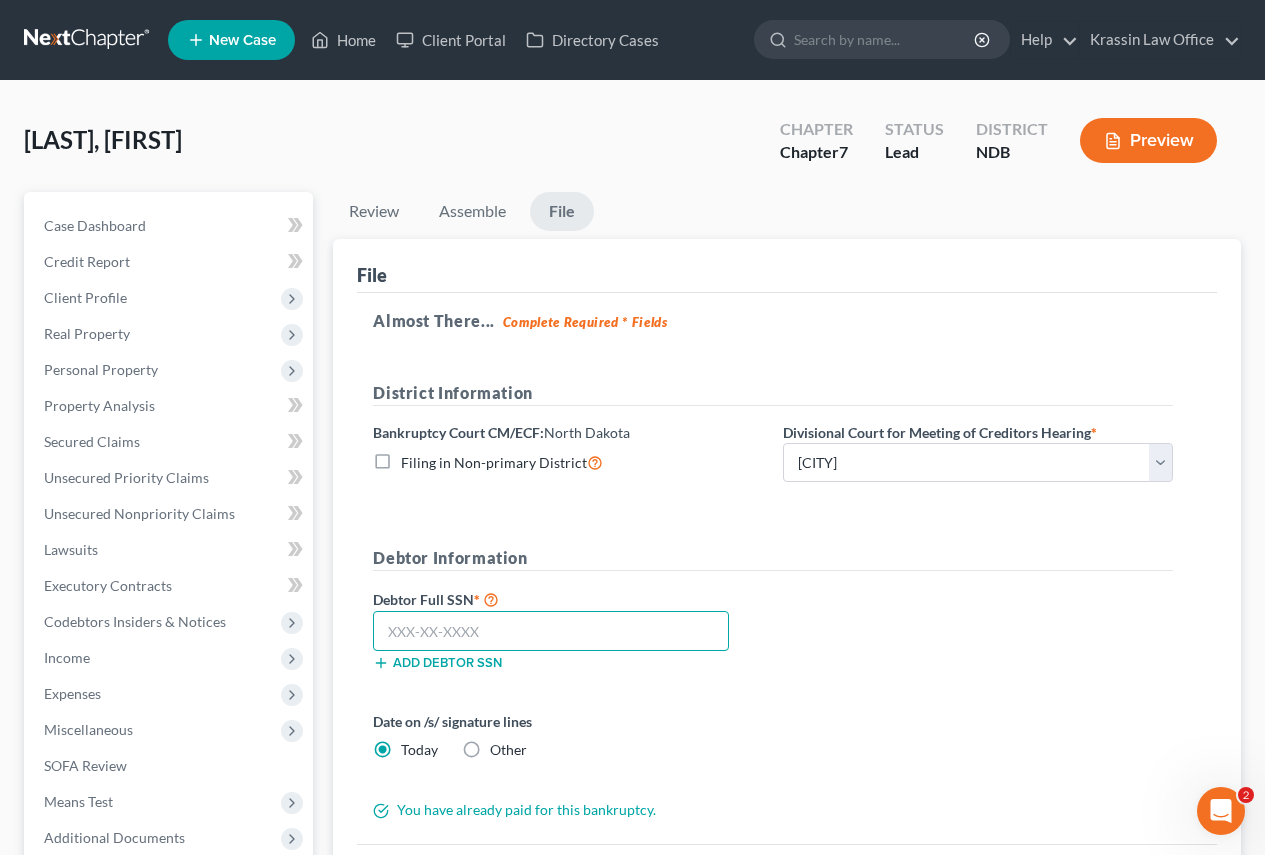click at bounding box center (551, 631) 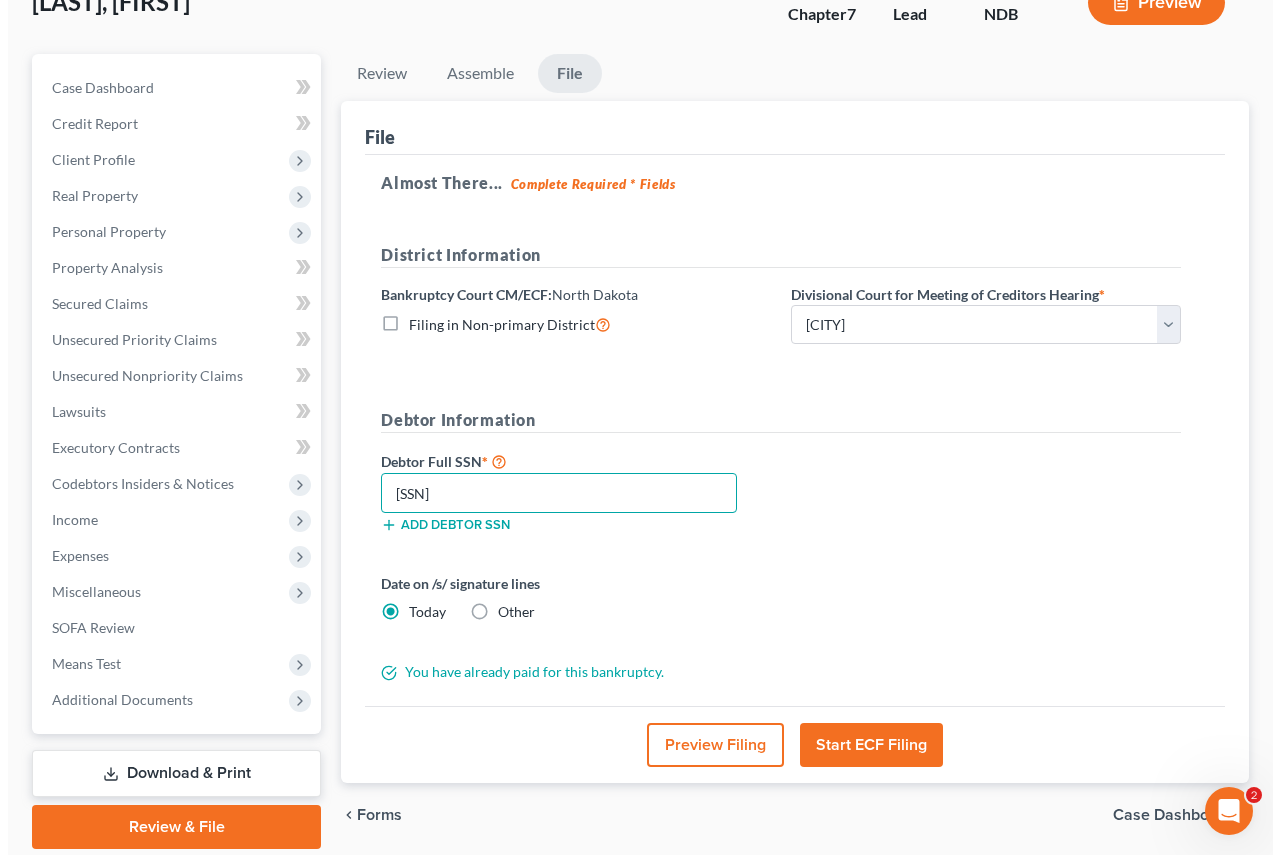 scroll, scrollTop: 200, scrollLeft: 0, axis: vertical 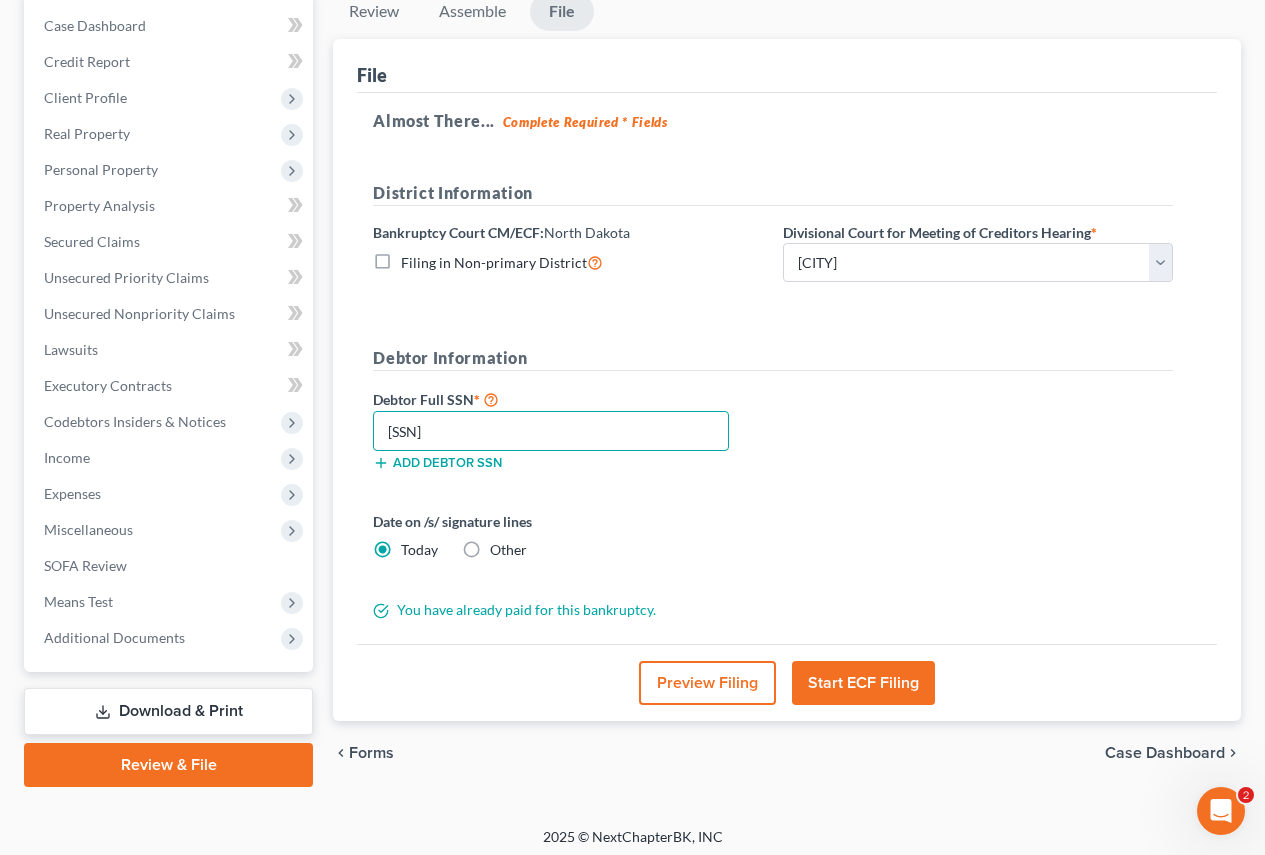 type on "154-74-4827" 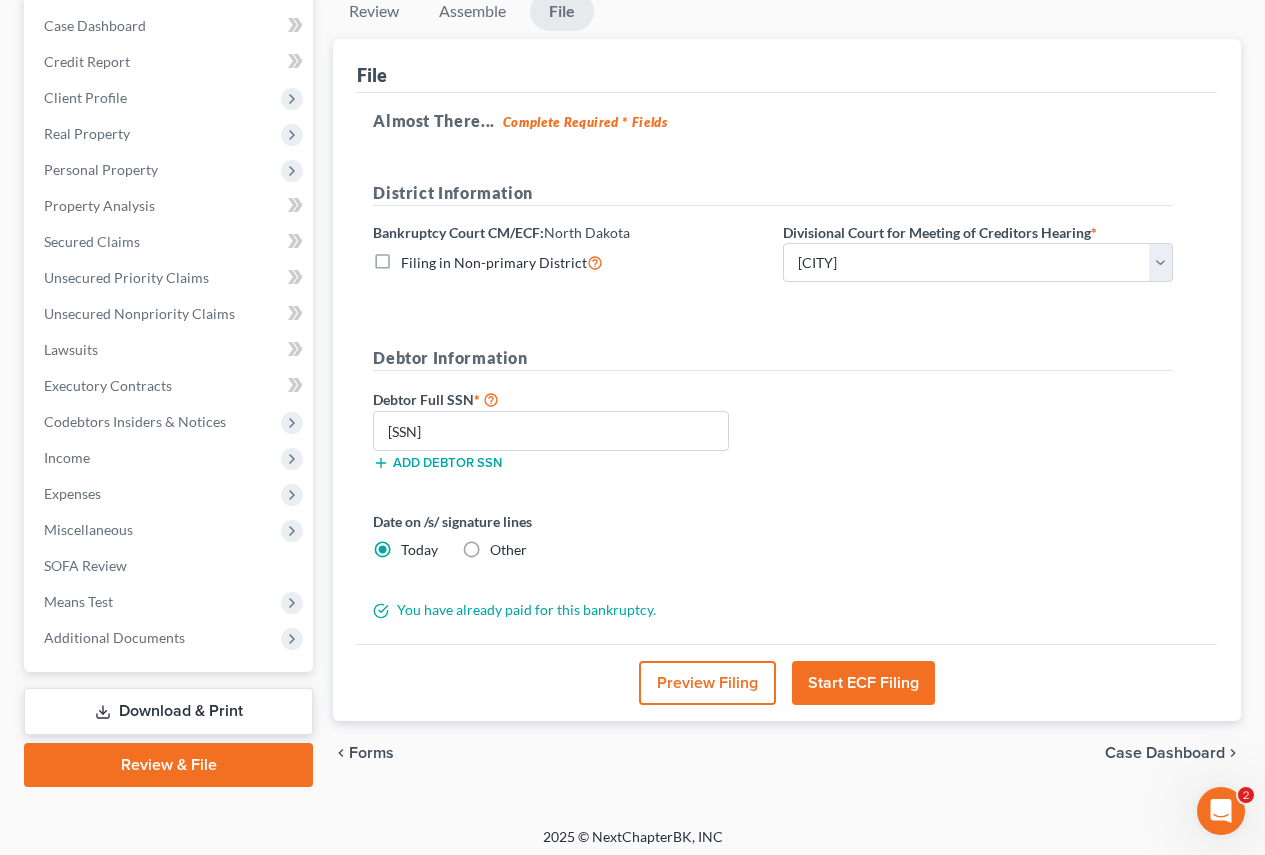 click on "Other" at bounding box center (508, 550) 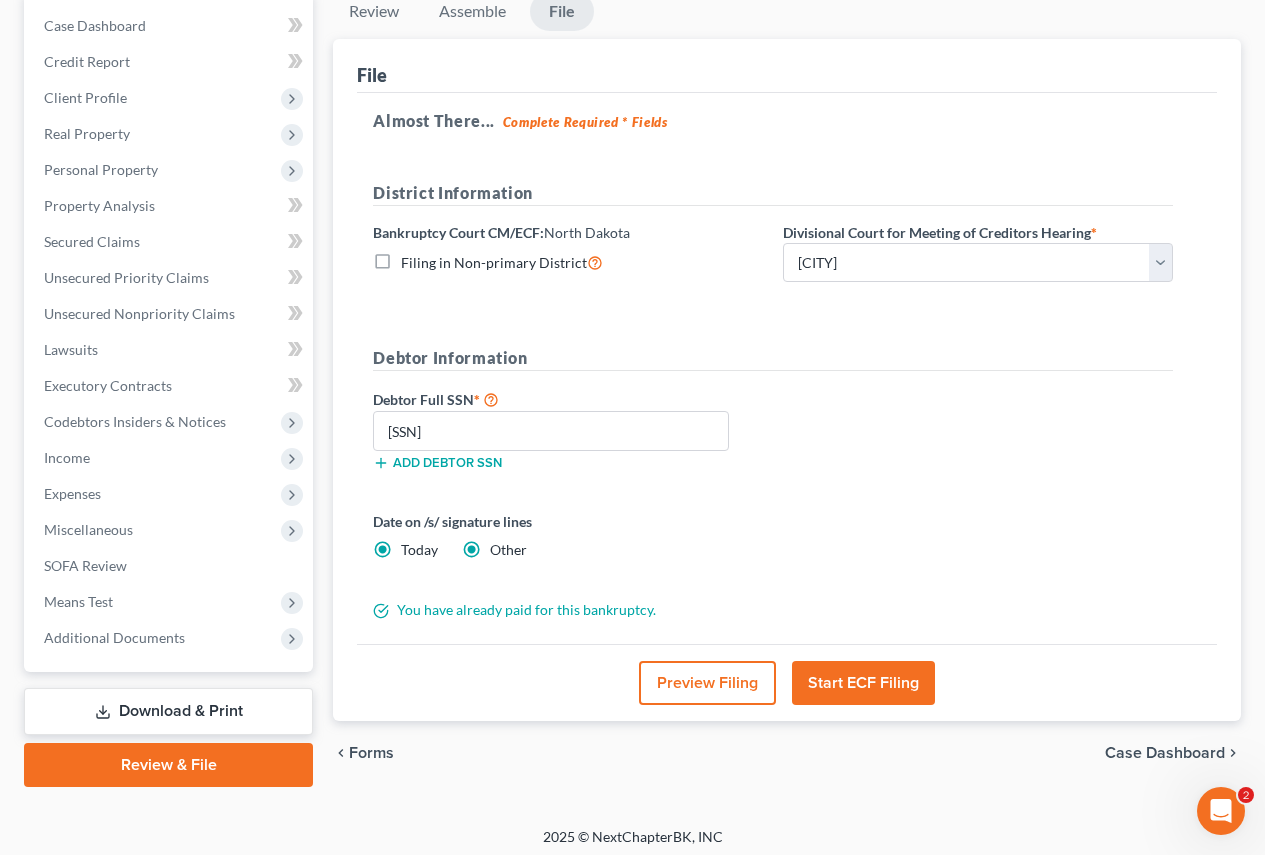 radio on "false" 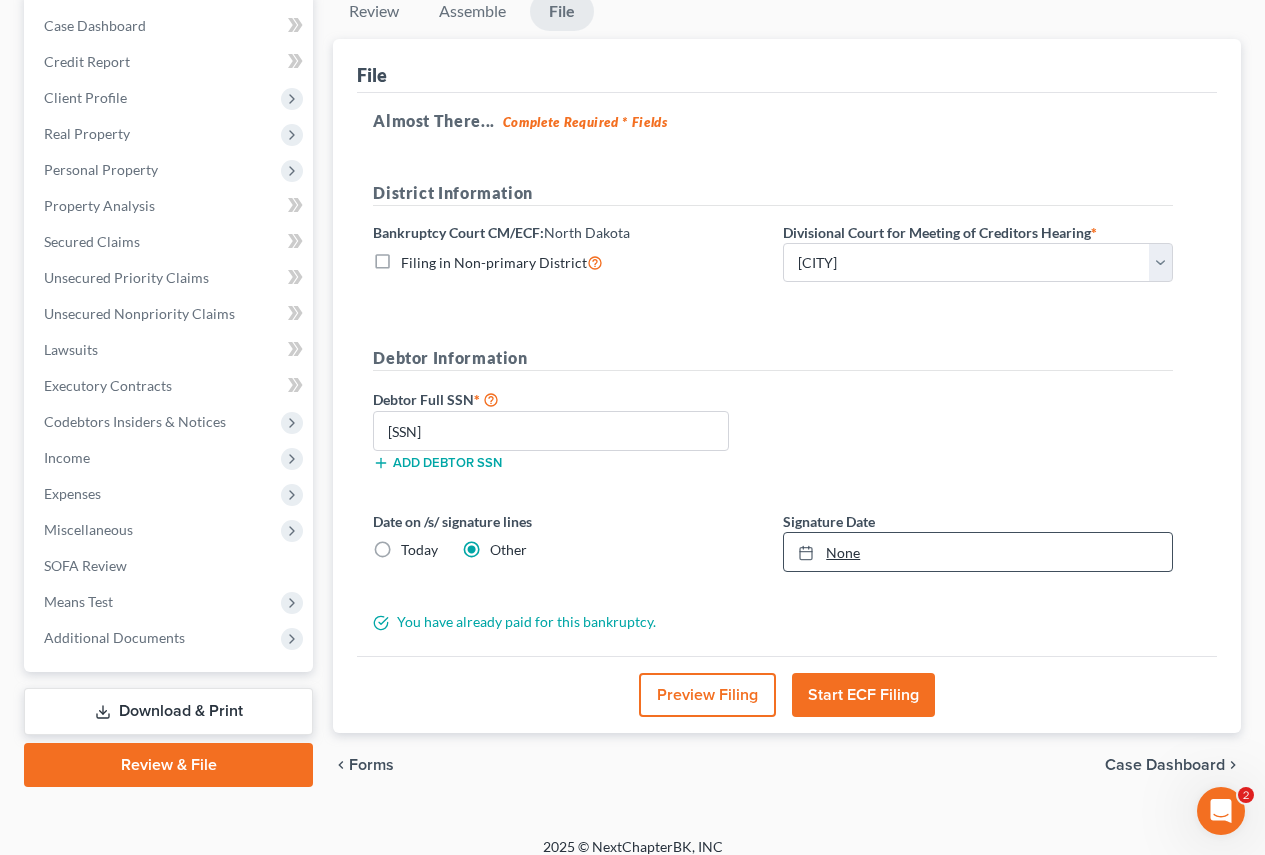 type on "8/3/2025" 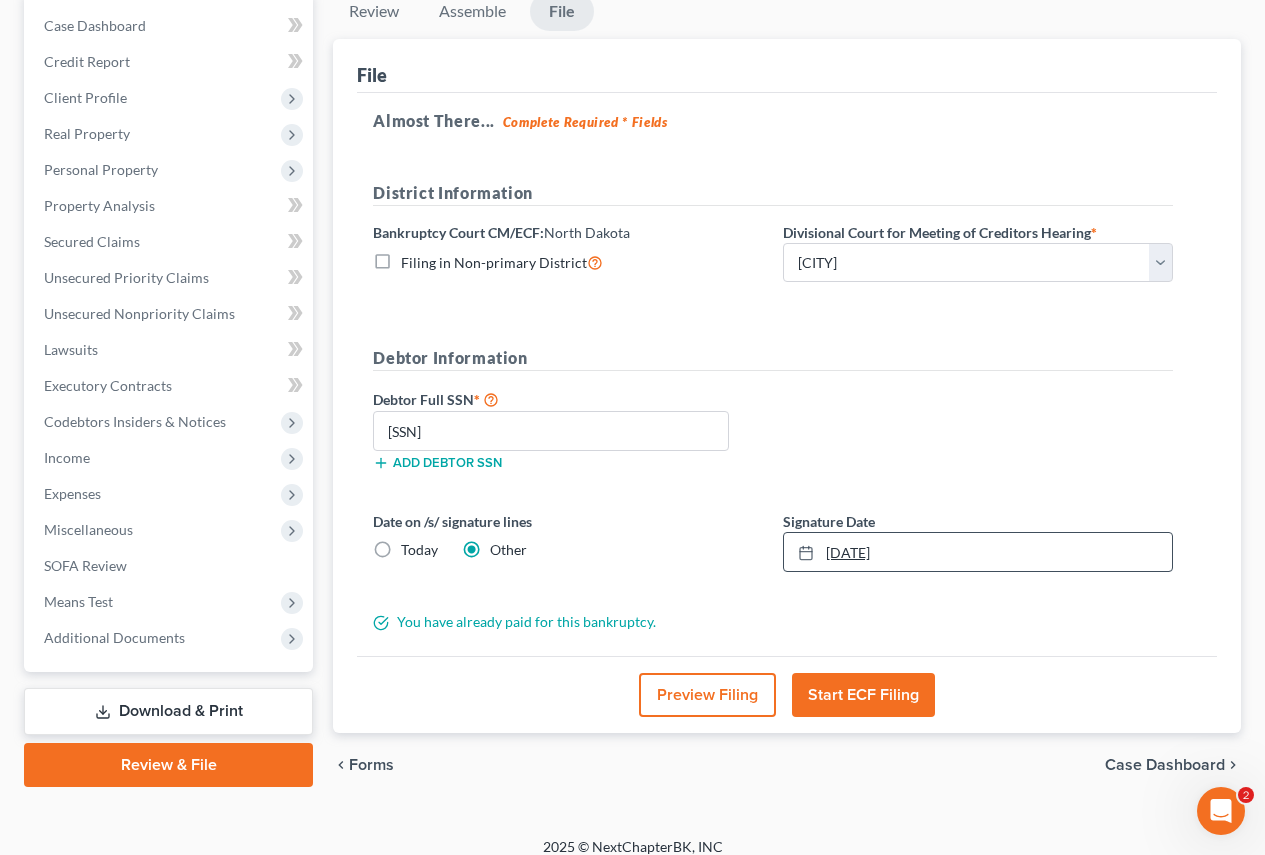 click on "8/3/2025" at bounding box center [978, 552] 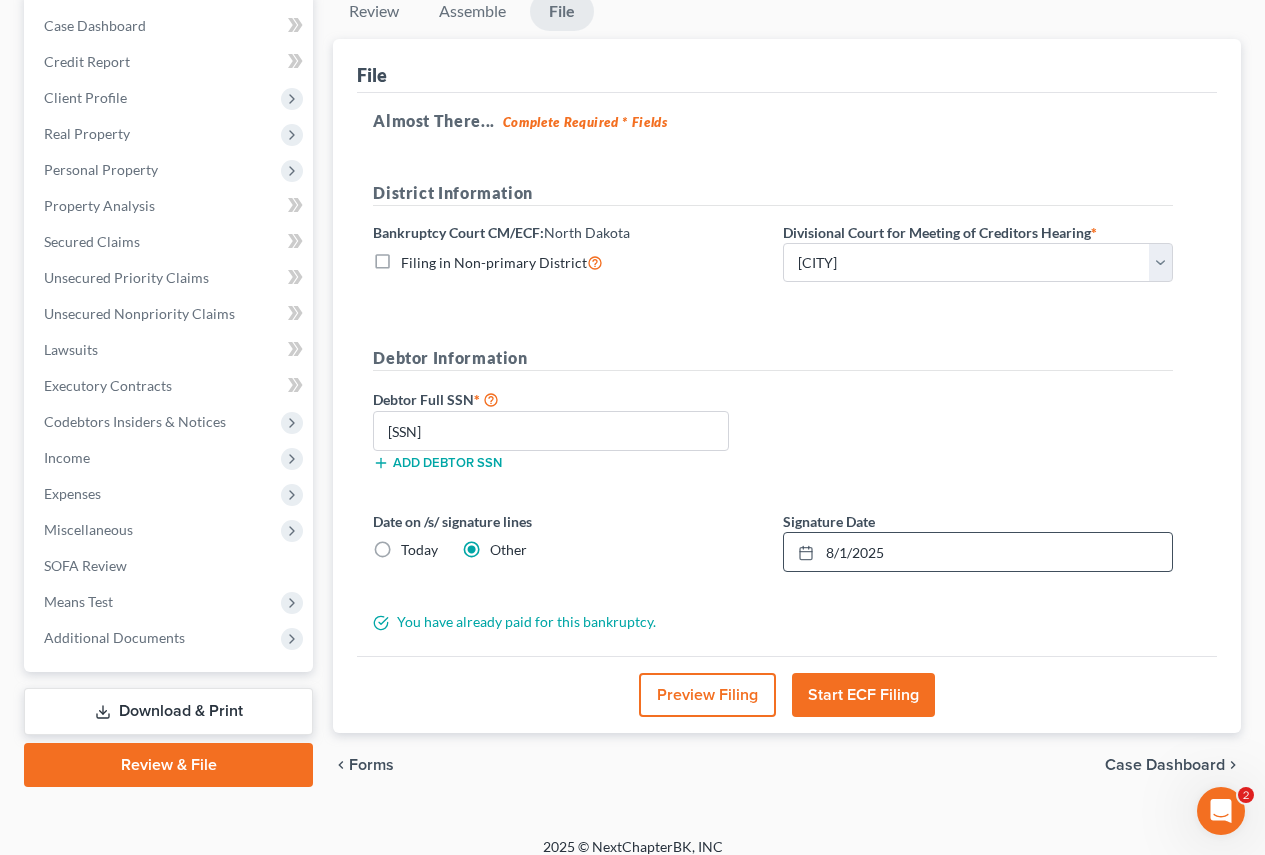 click on "Start ECF Filing" at bounding box center [863, 695] 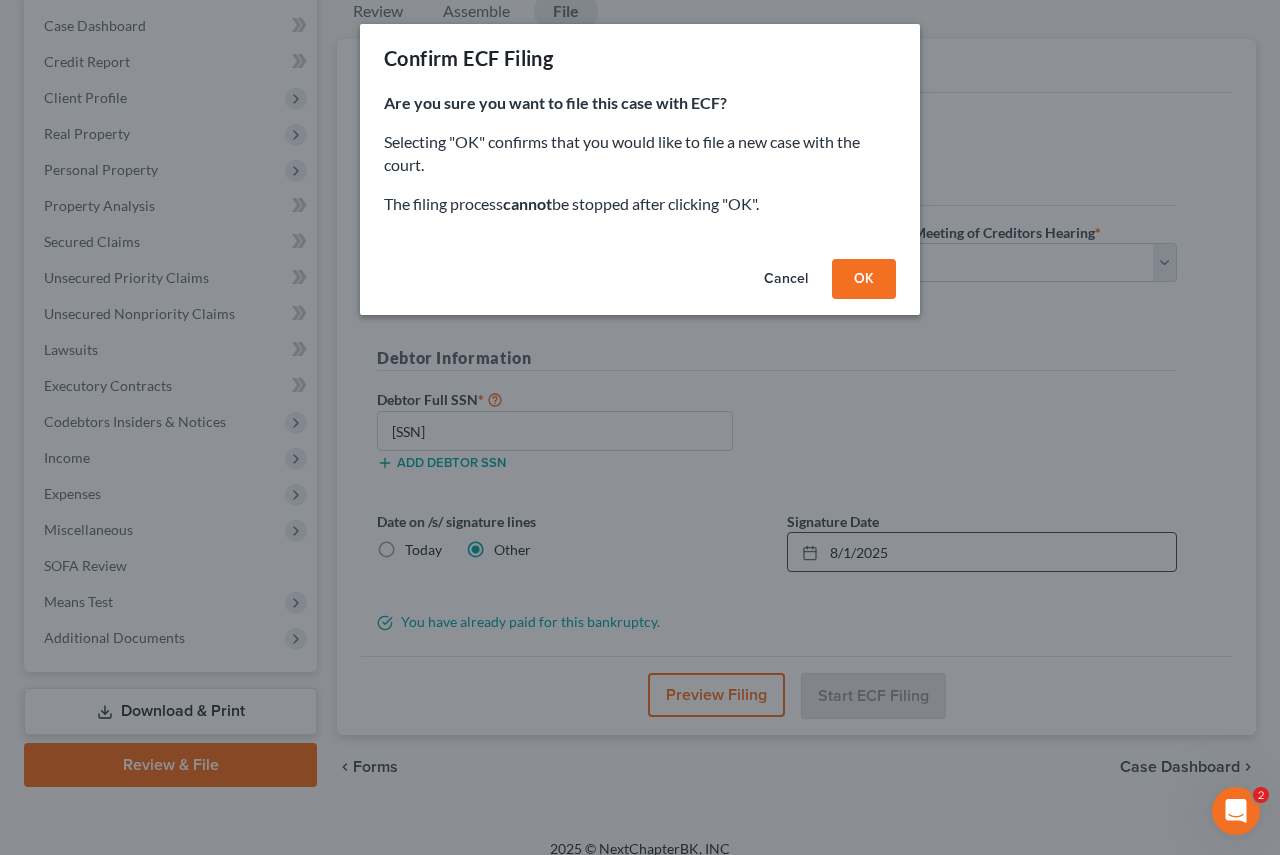 click on "OK" at bounding box center [864, 279] 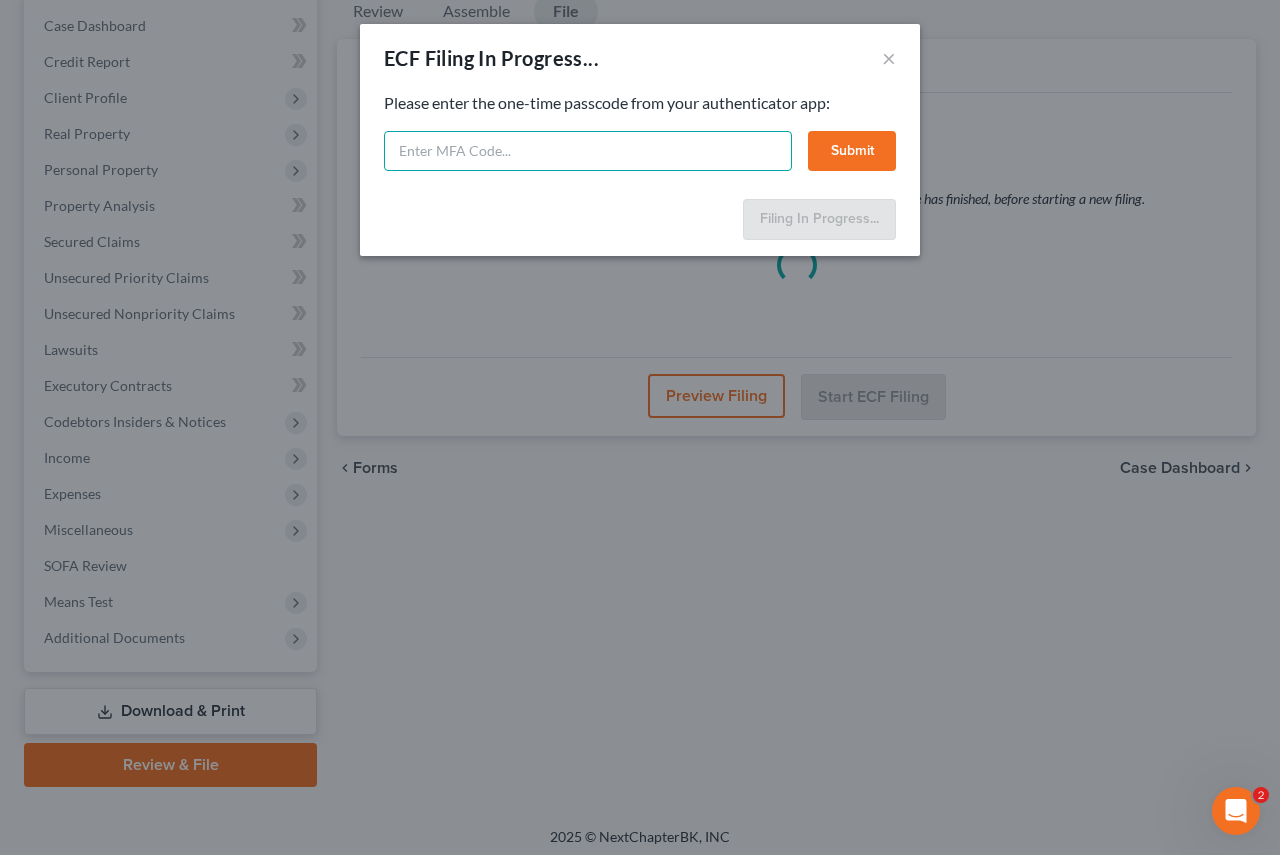 click at bounding box center [588, 151] 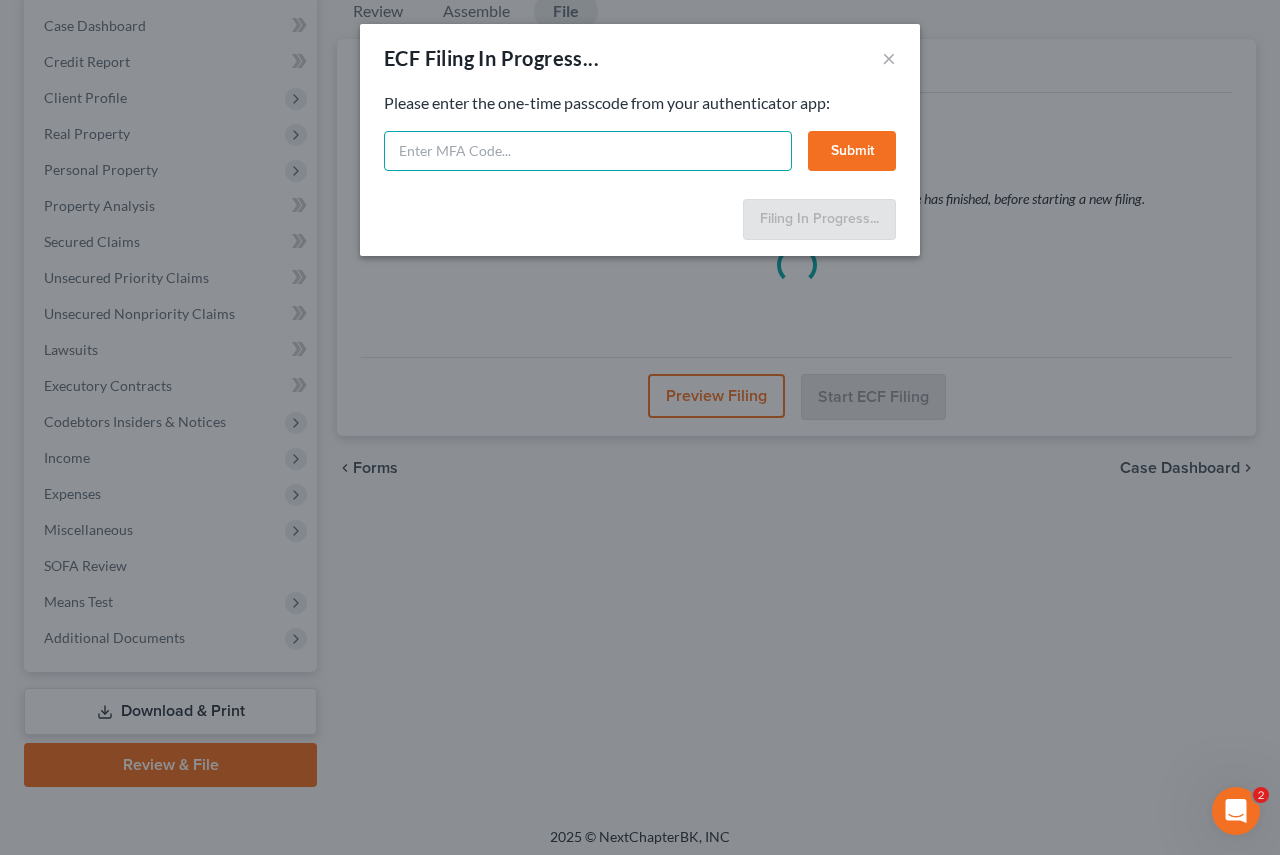 paste on "39m7-4xxh-p1bs-8kd8" 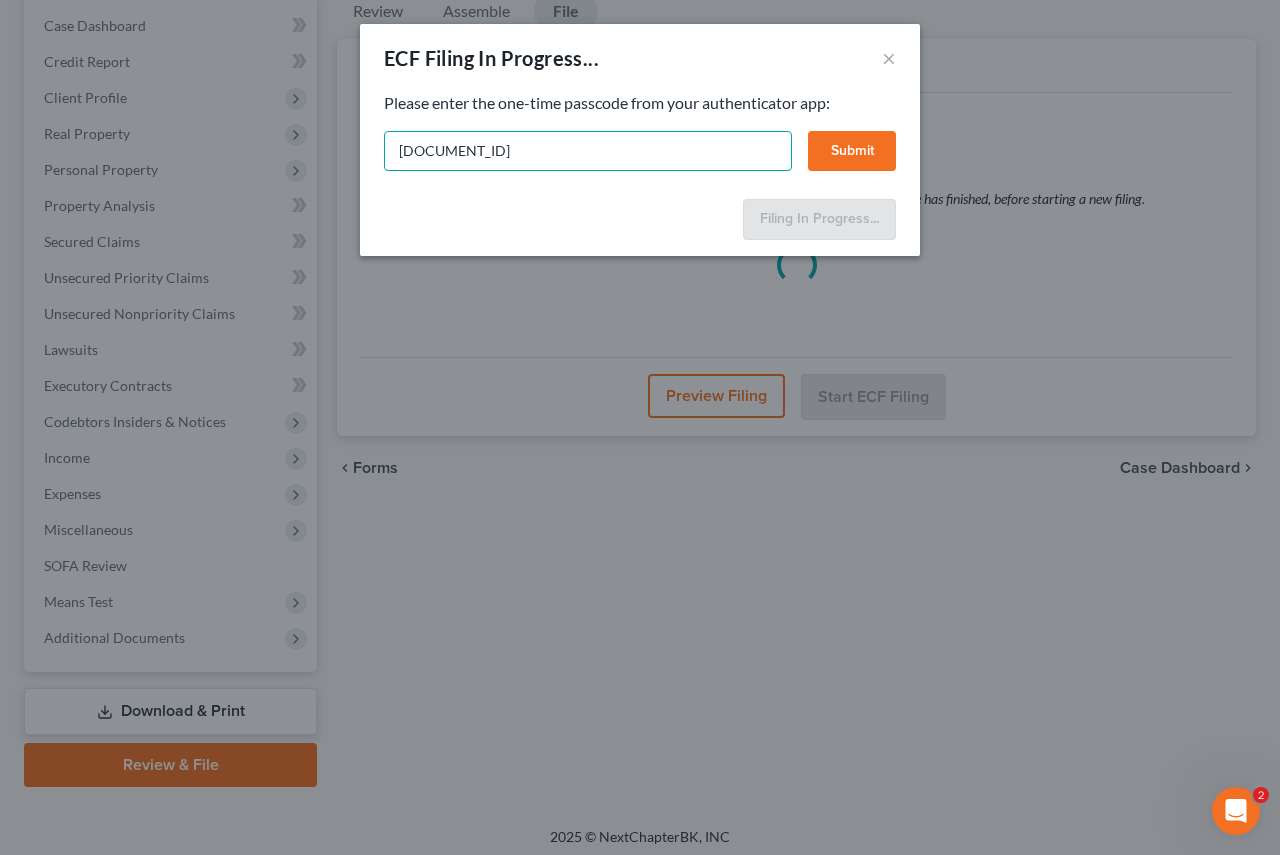 type on "39m7-4xxh-p1bs-8kd8" 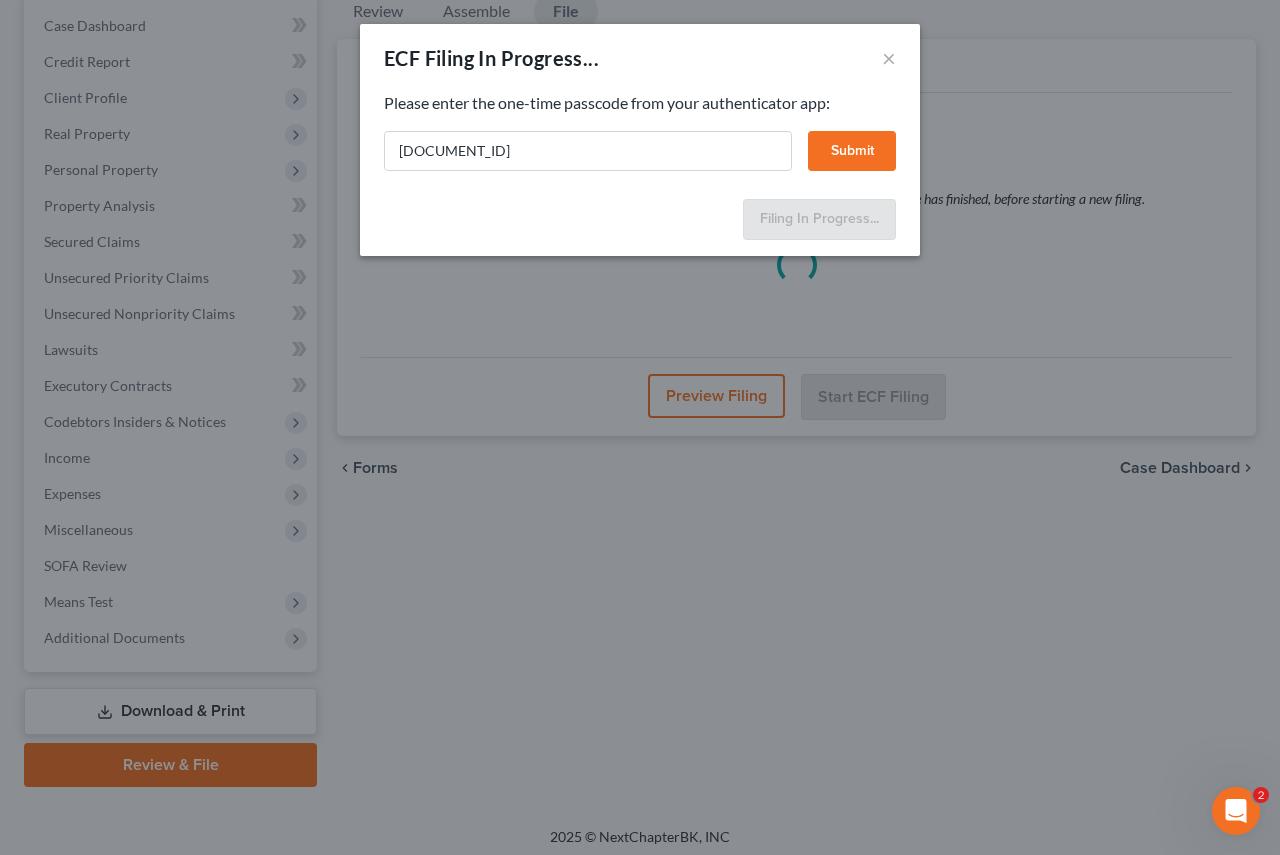click on "Submit" at bounding box center (852, 151) 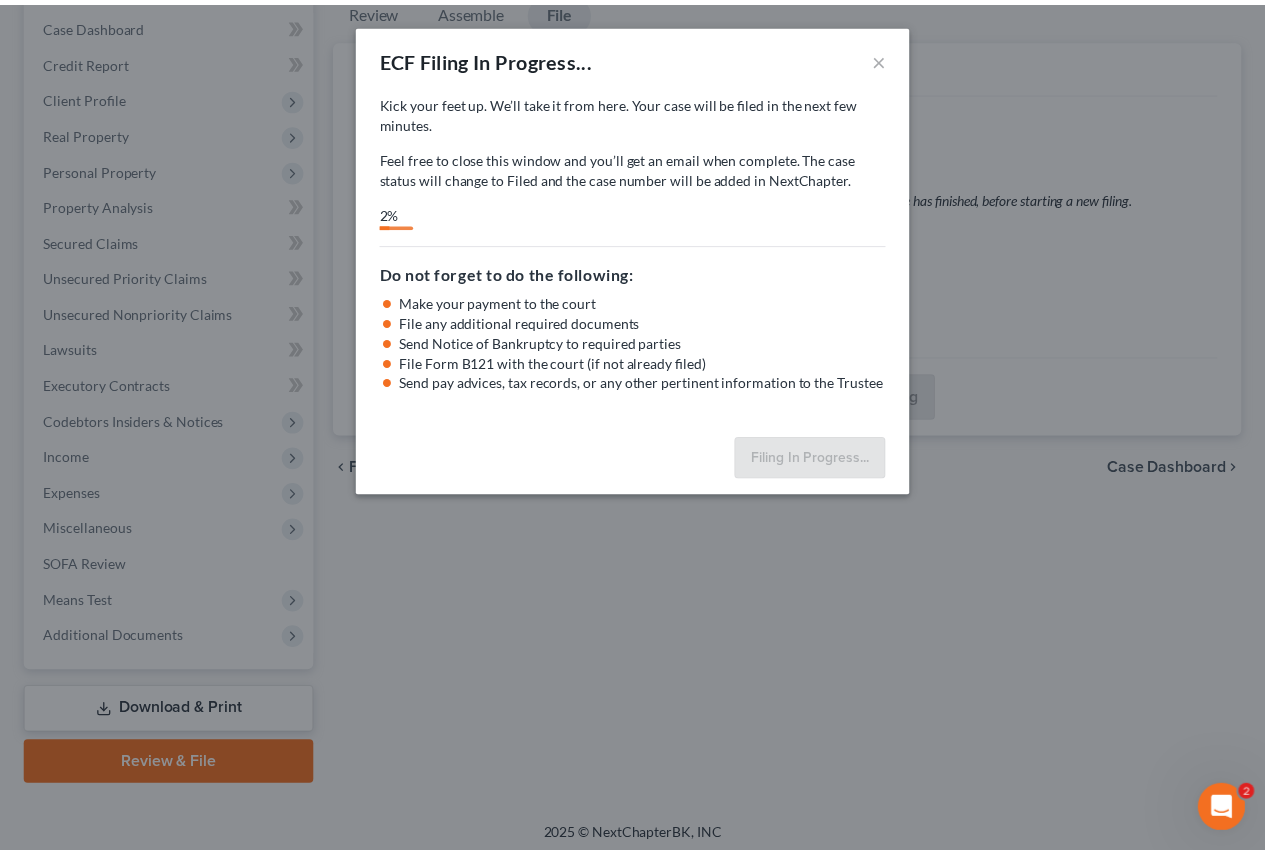scroll, scrollTop: 3, scrollLeft: 0, axis: vertical 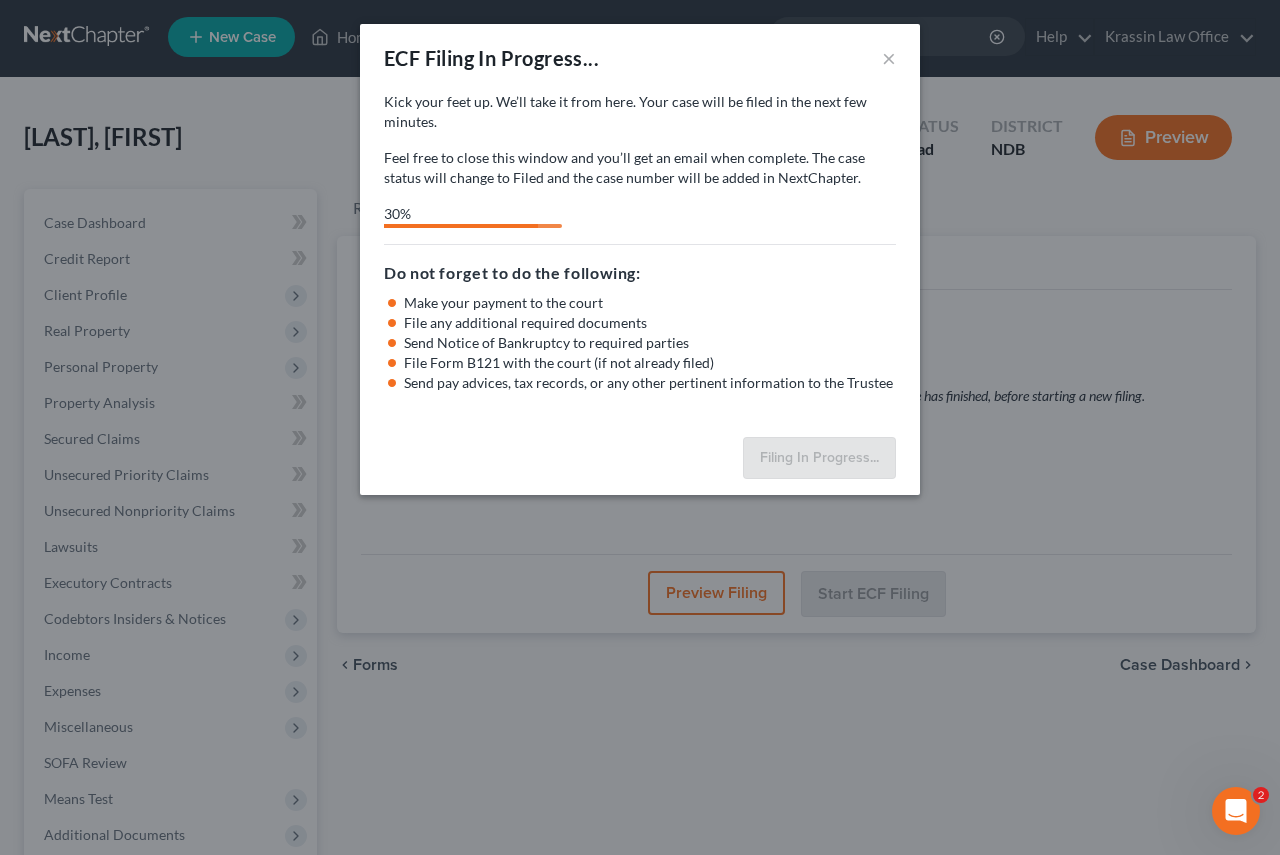 select on "0" 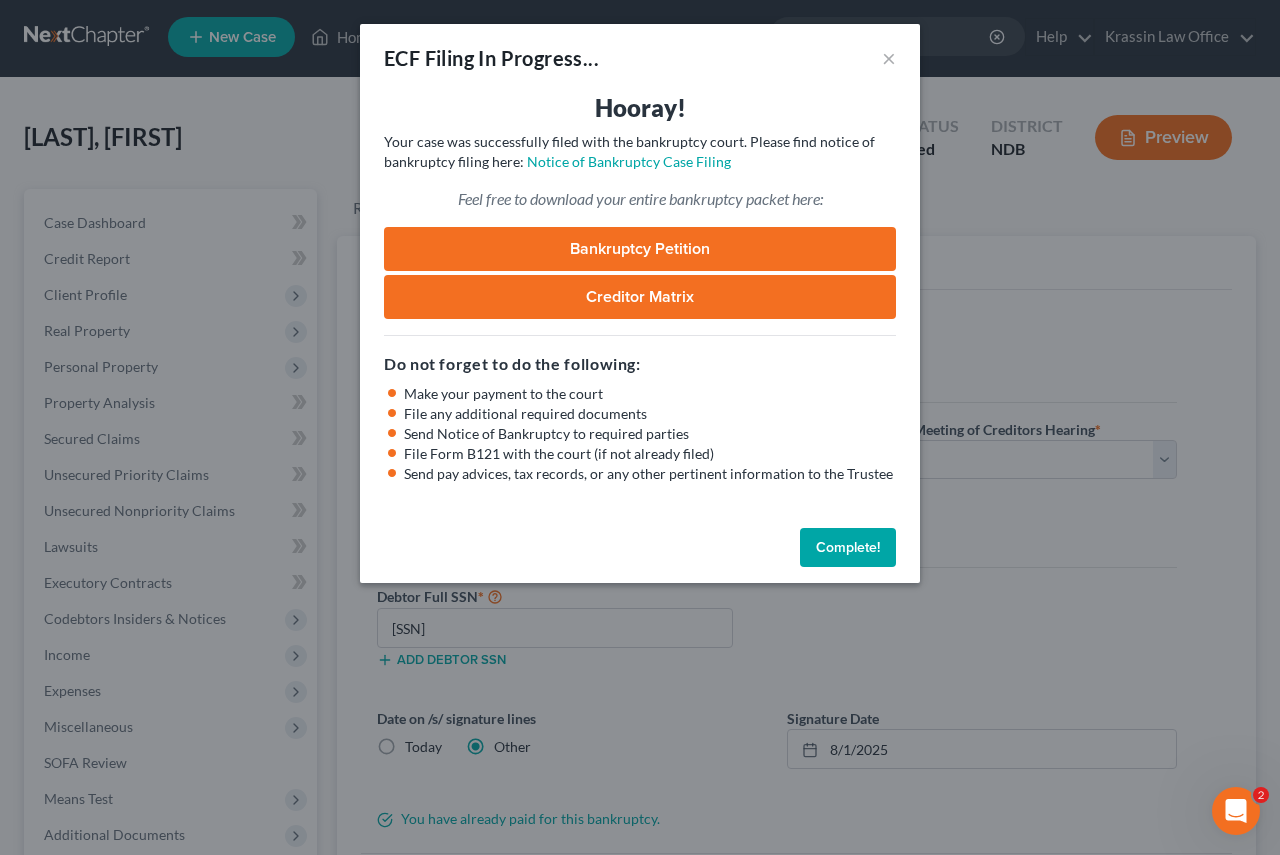 click on "Complete!" at bounding box center (848, 548) 